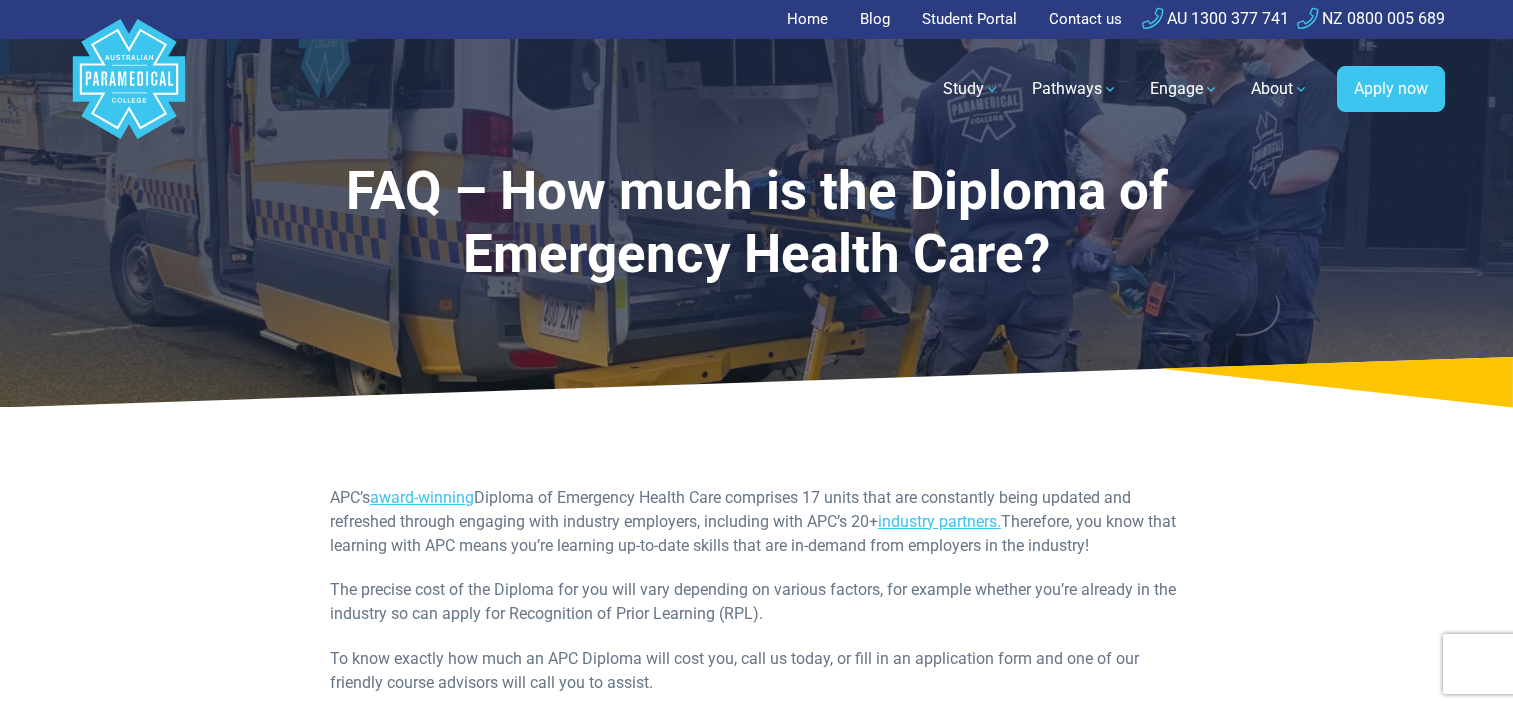 scroll, scrollTop: 0, scrollLeft: 0, axis: both 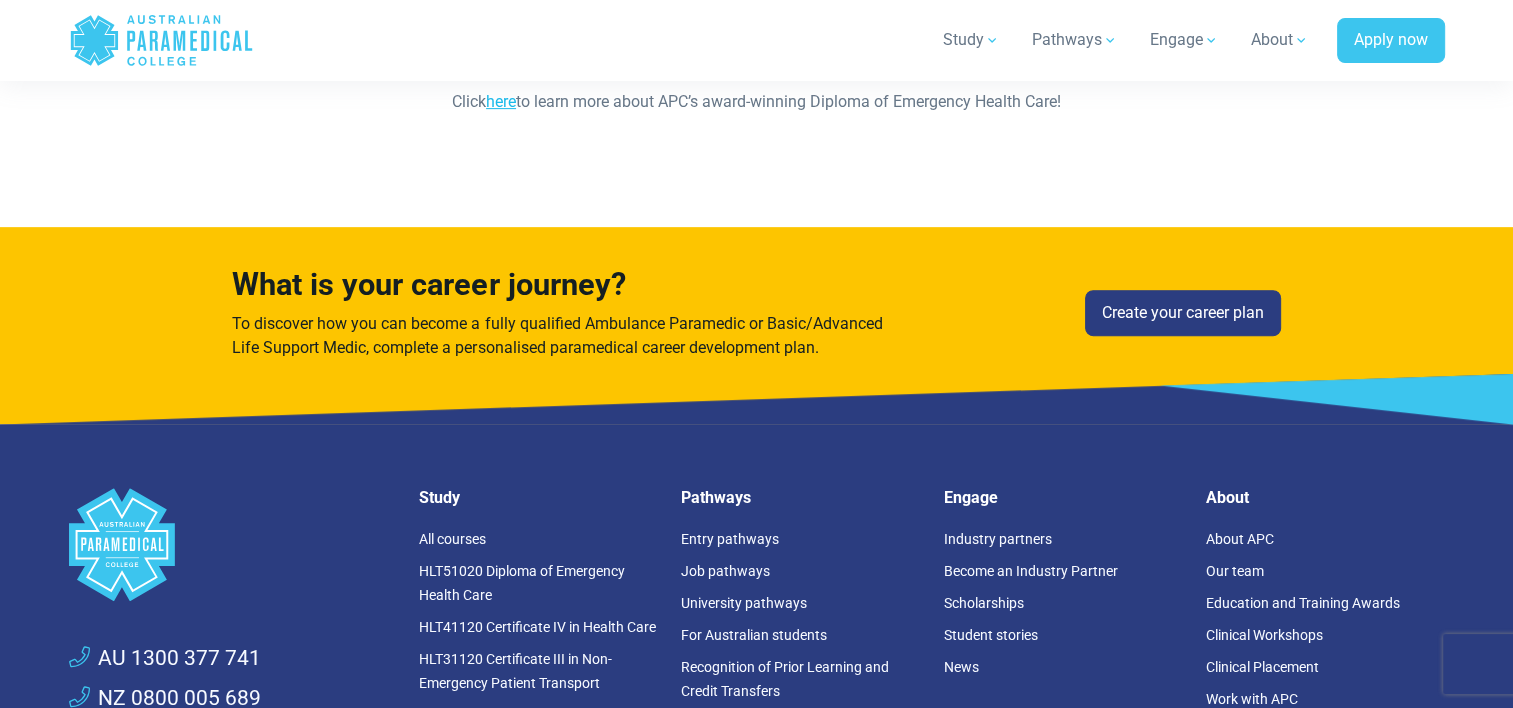 click on "here" at bounding box center (501, 101) 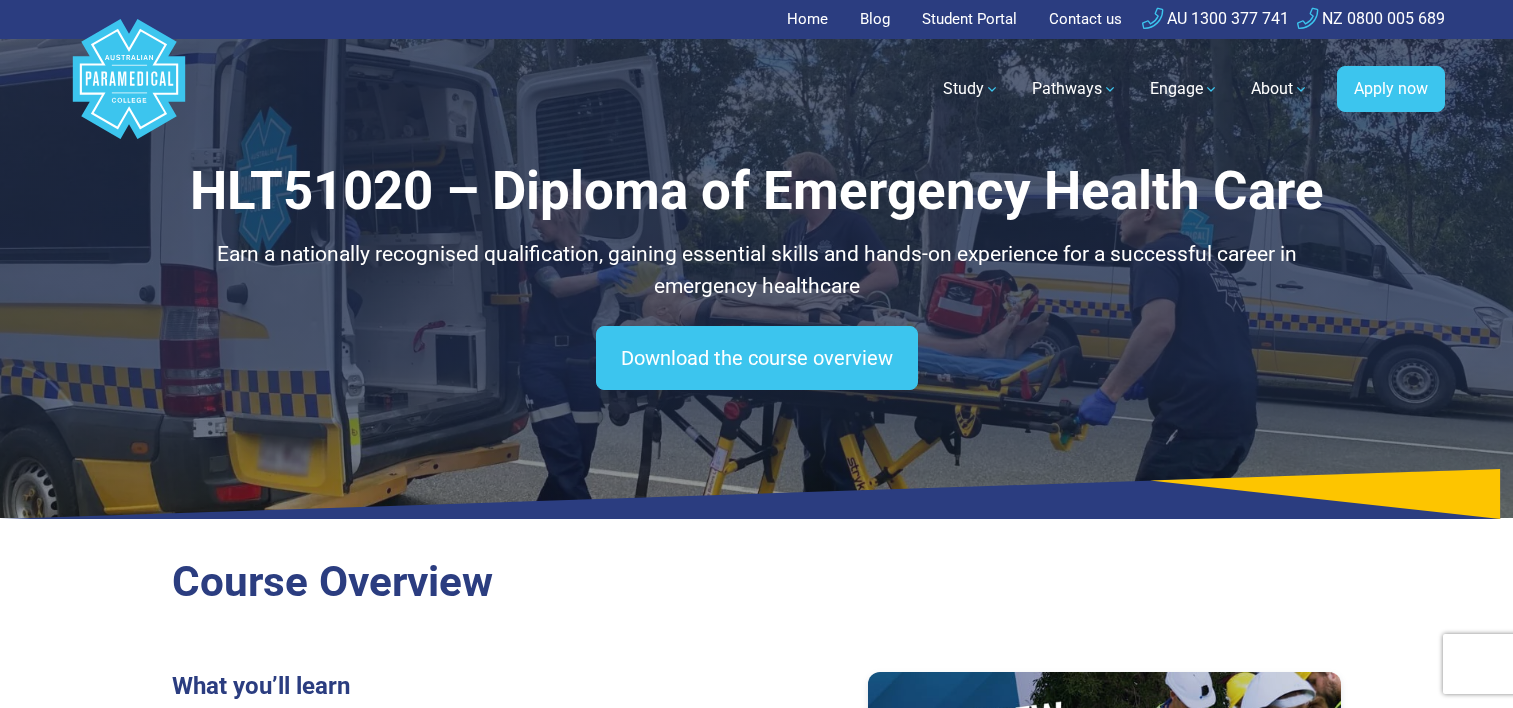 scroll, scrollTop: 0, scrollLeft: 0, axis: both 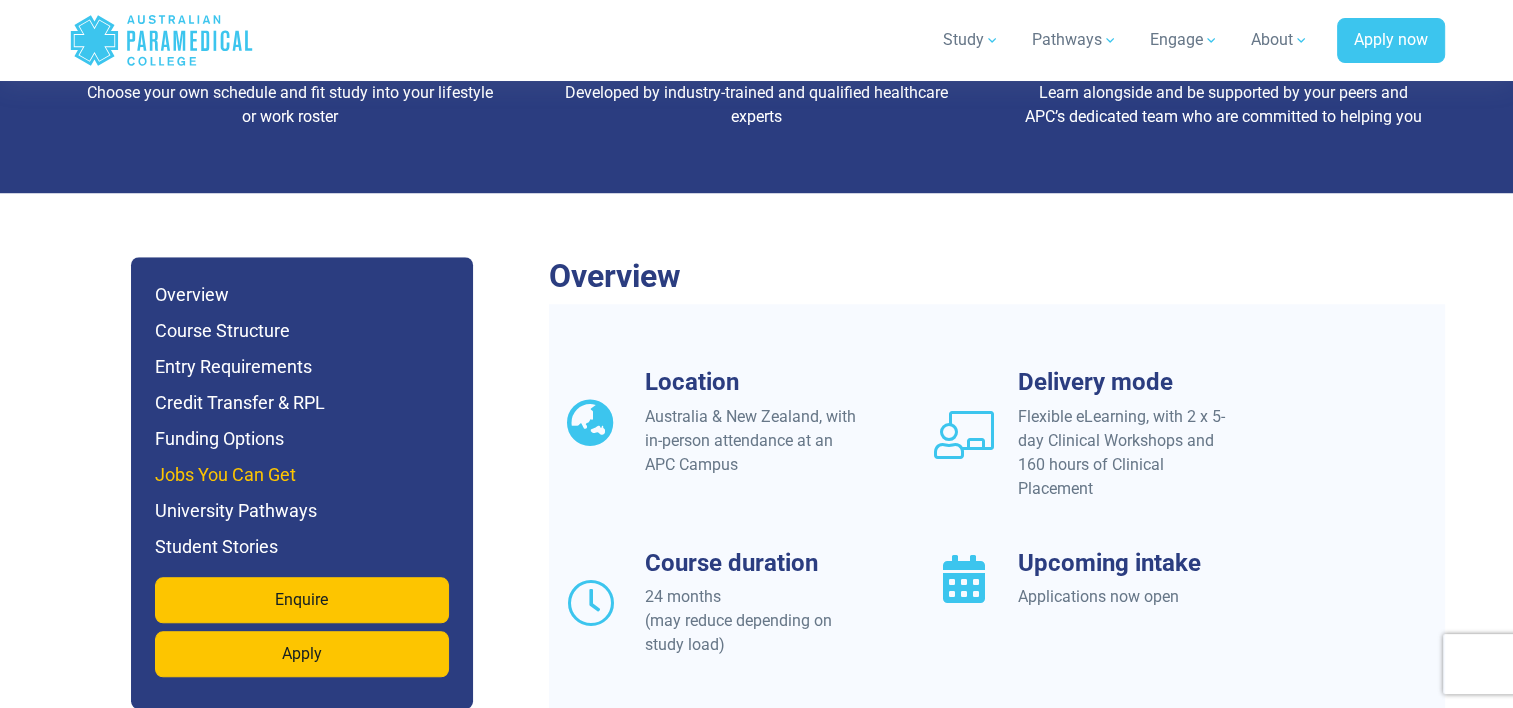 click on "Jobs You Can Get" at bounding box center (302, 475) 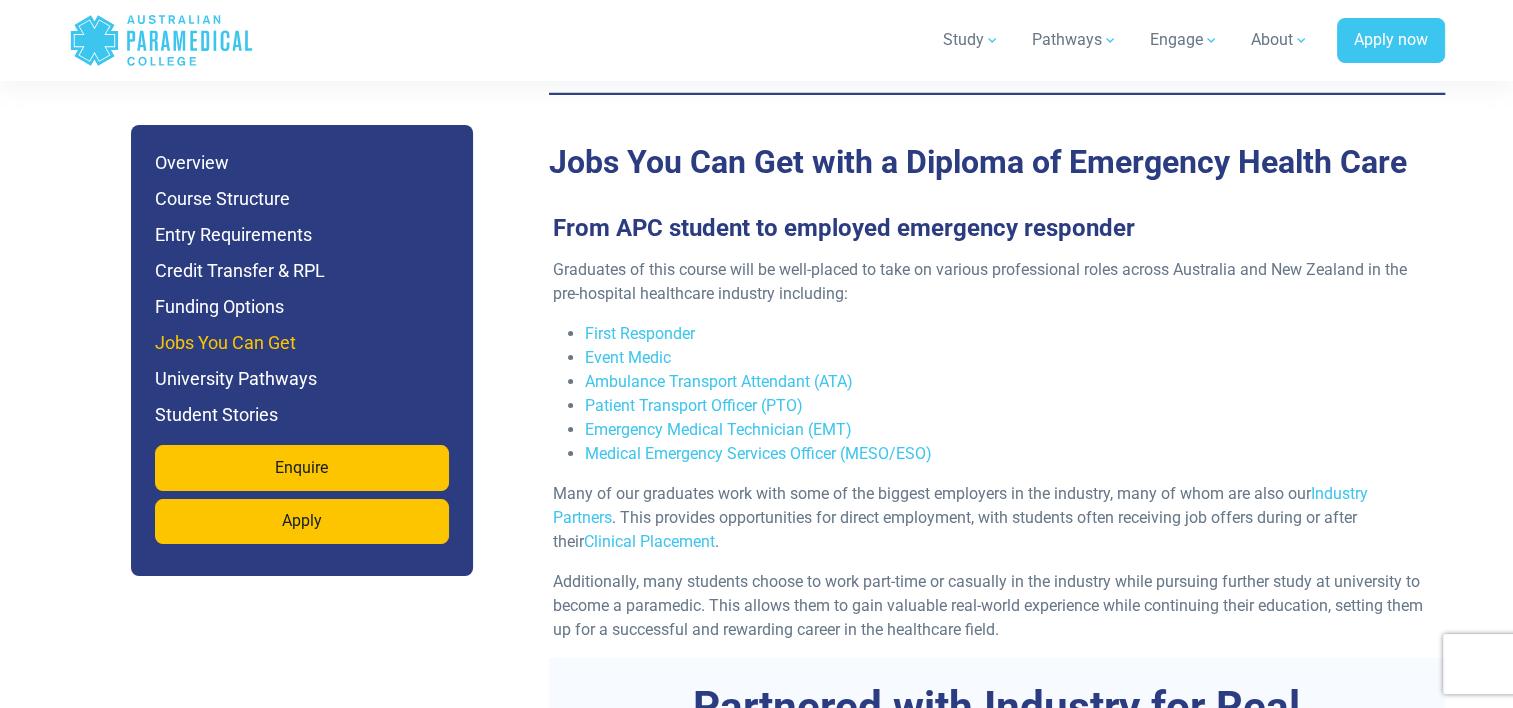 scroll, scrollTop: 6542, scrollLeft: 0, axis: vertical 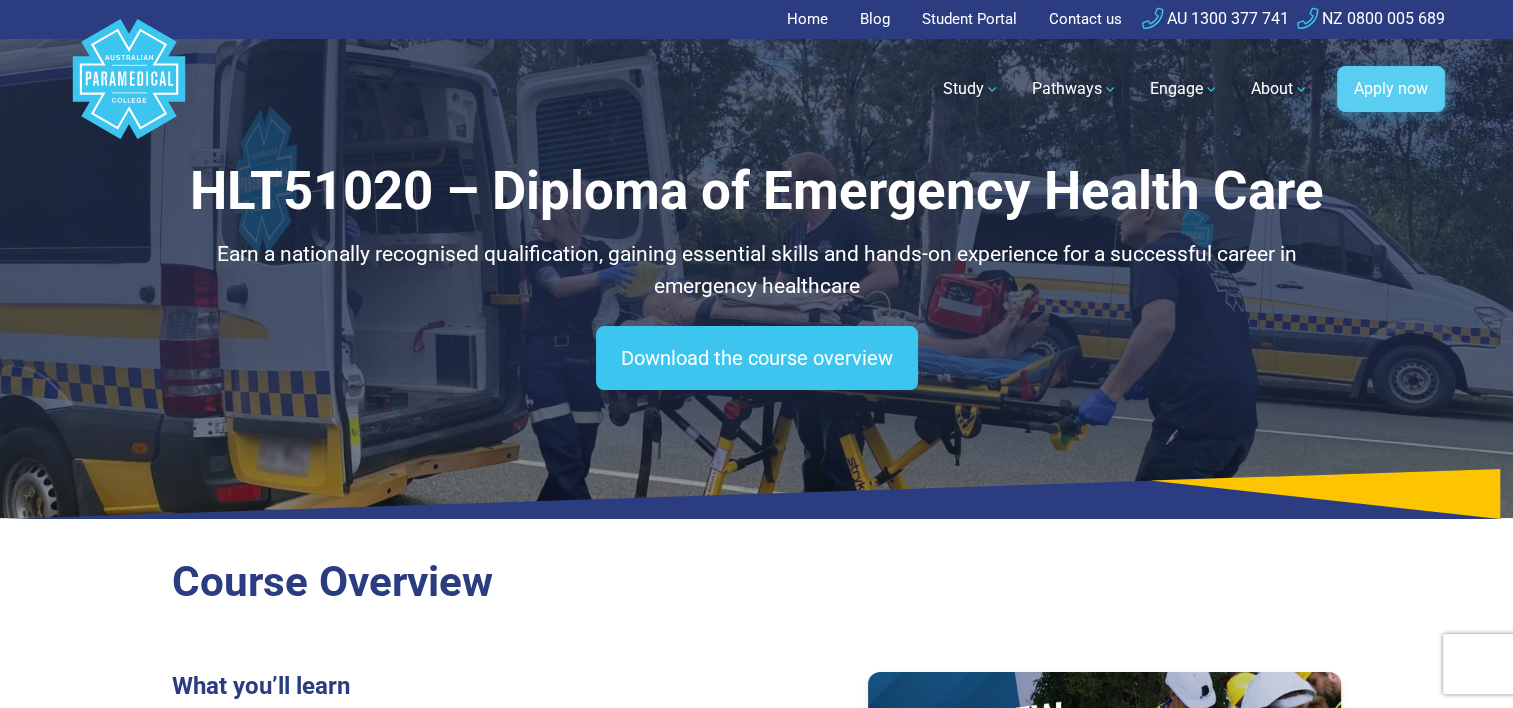 click on "Apply now" at bounding box center (1391, 89) 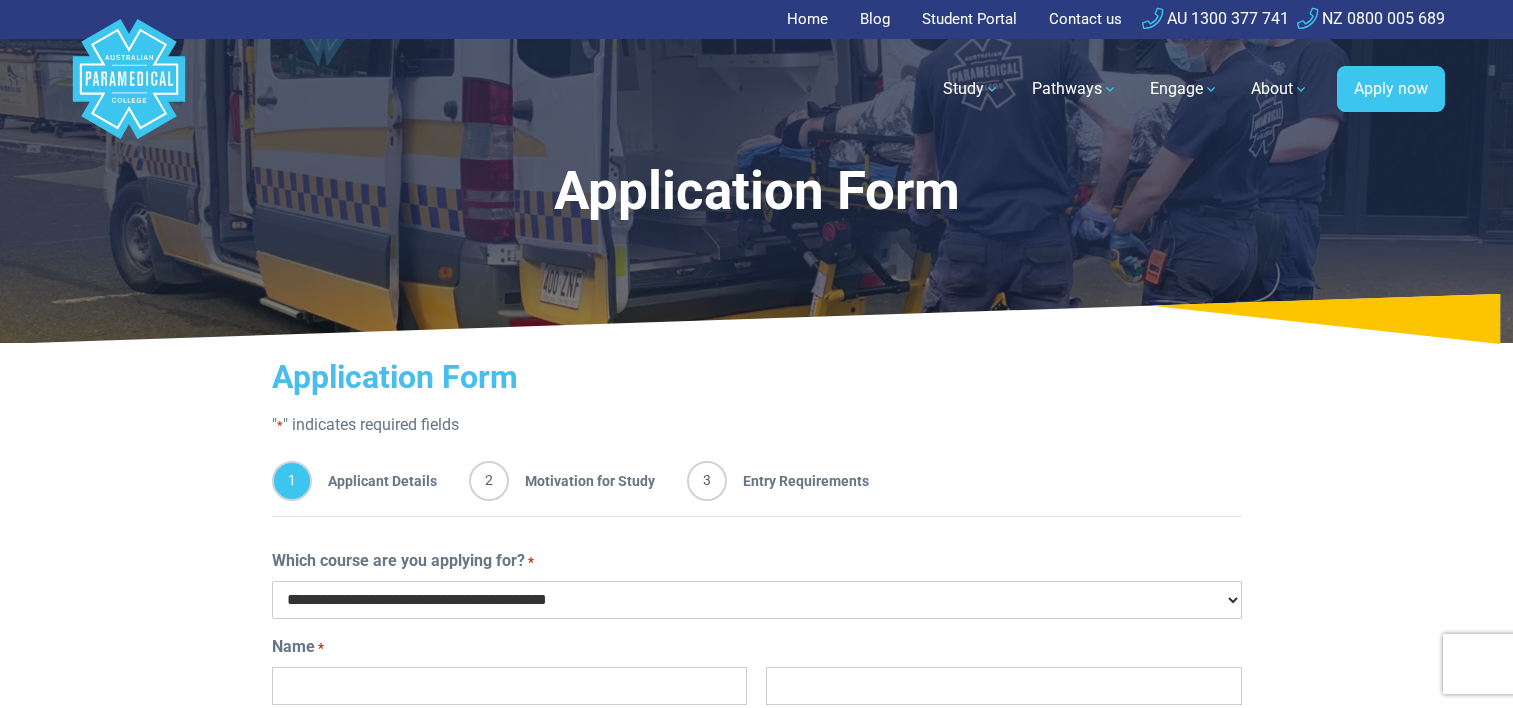 scroll, scrollTop: 0, scrollLeft: 0, axis: both 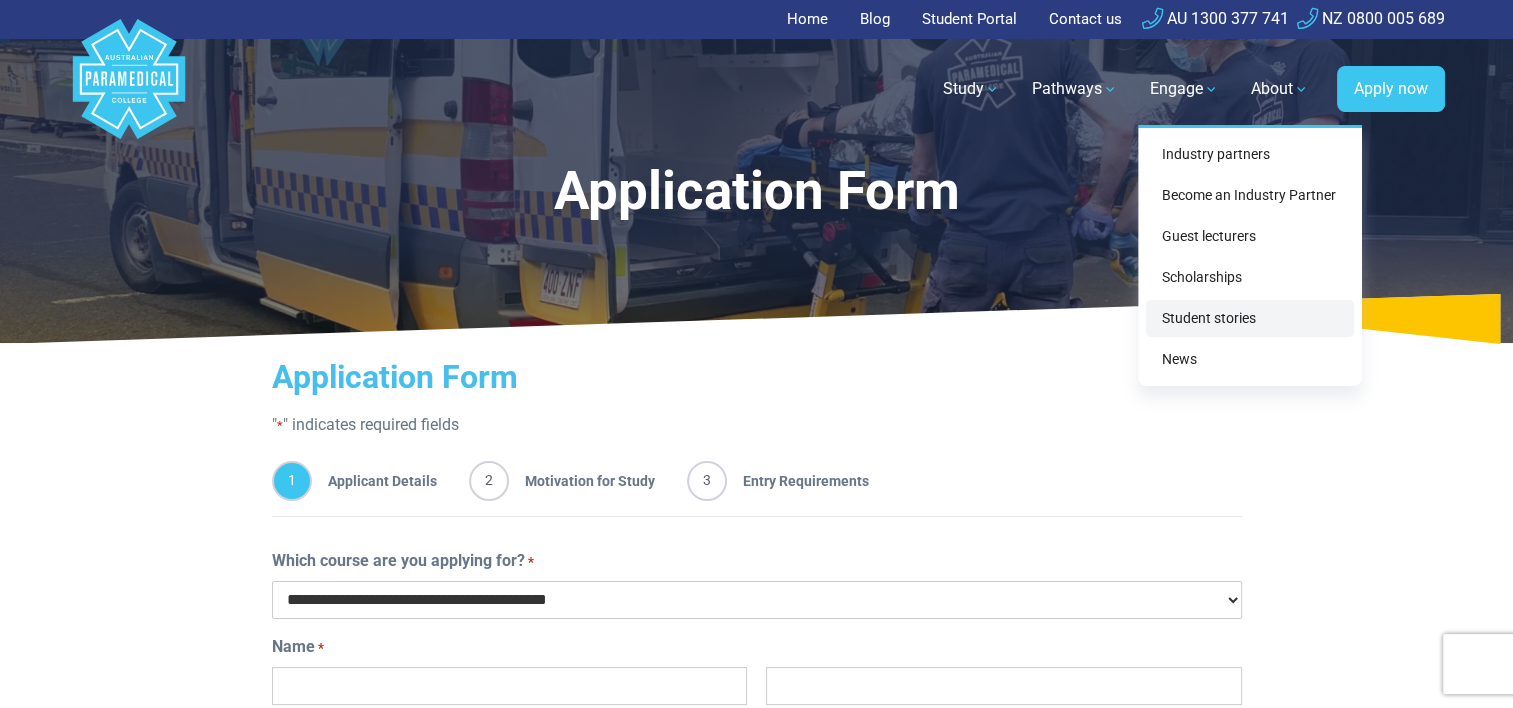 click on "Student stories" at bounding box center [1250, 318] 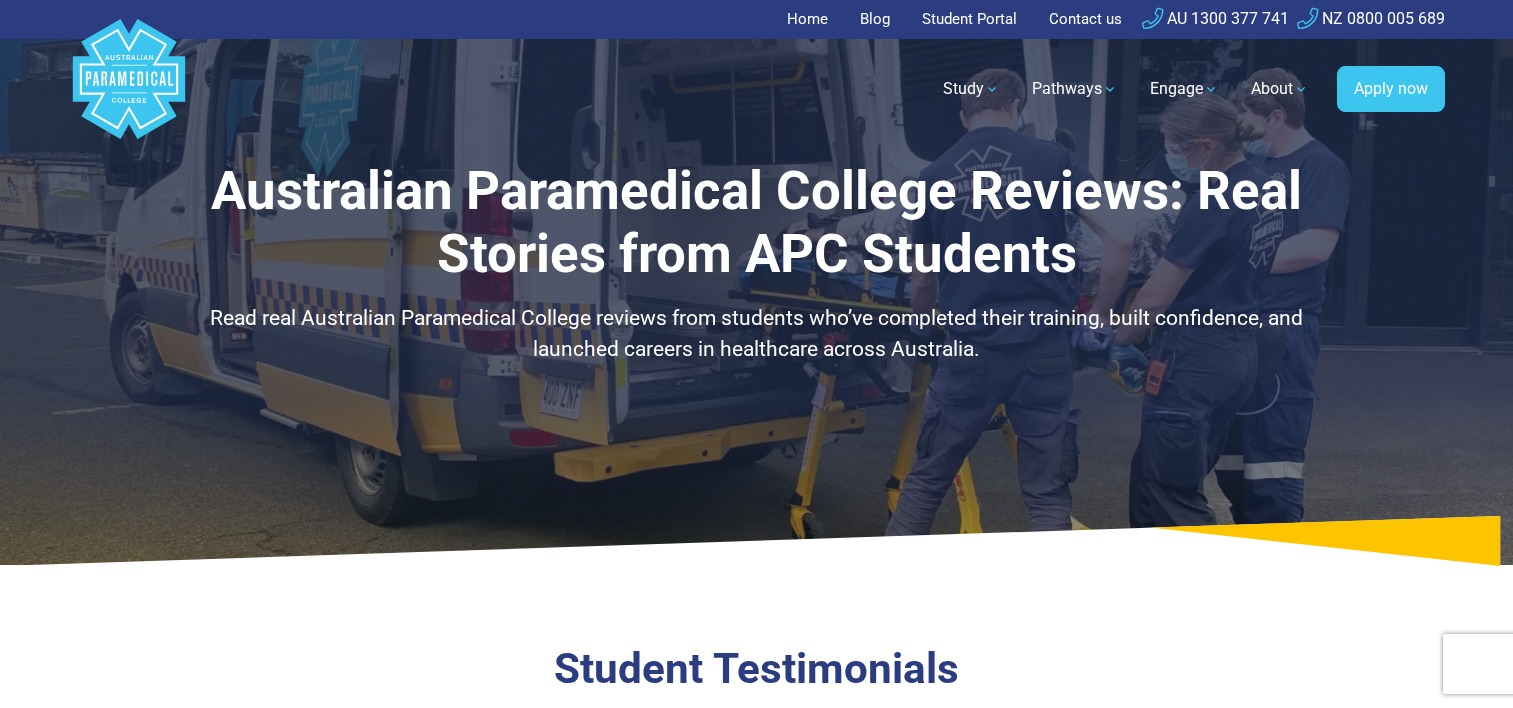 scroll, scrollTop: 0, scrollLeft: 0, axis: both 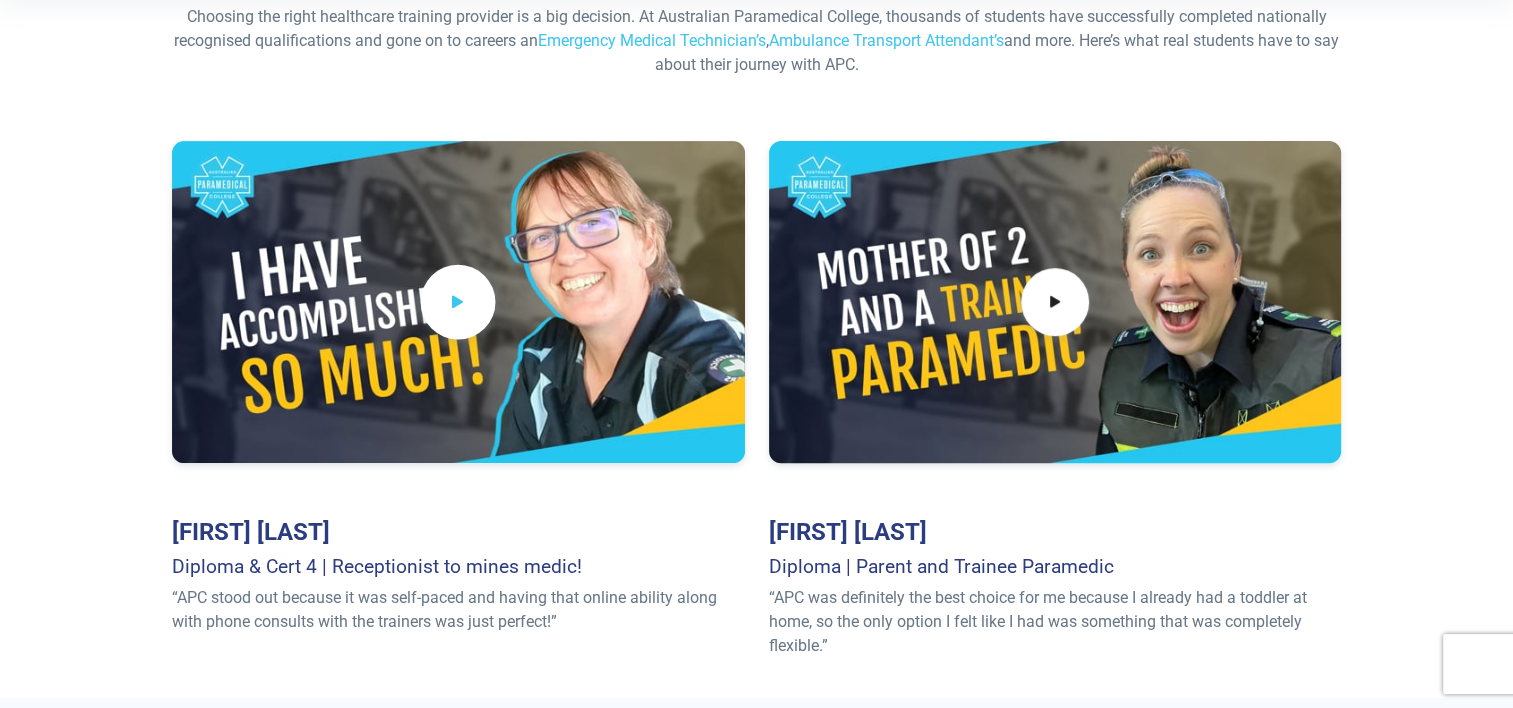 click at bounding box center [458, 301] 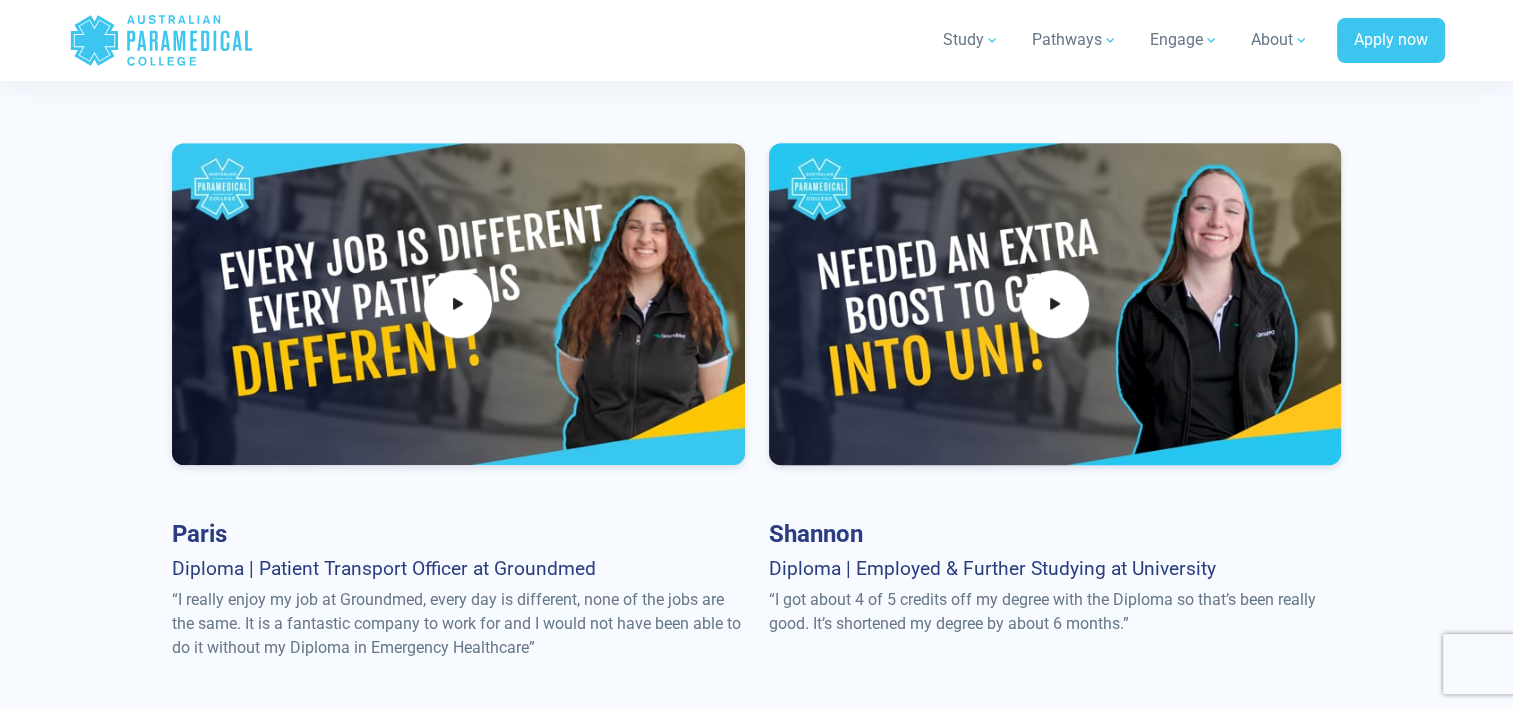 scroll, scrollTop: 1277, scrollLeft: 0, axis: vertical 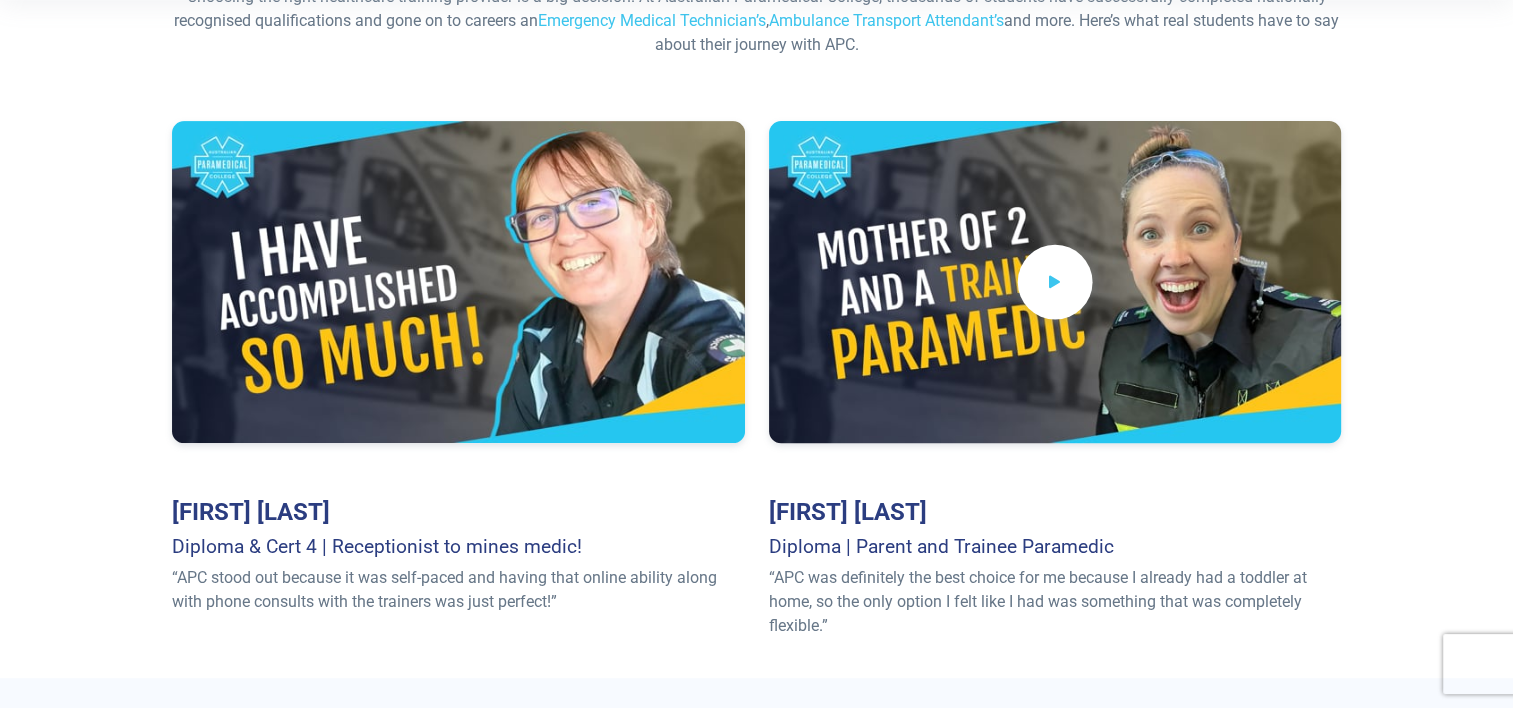 click at bounding box center [1054, 282] 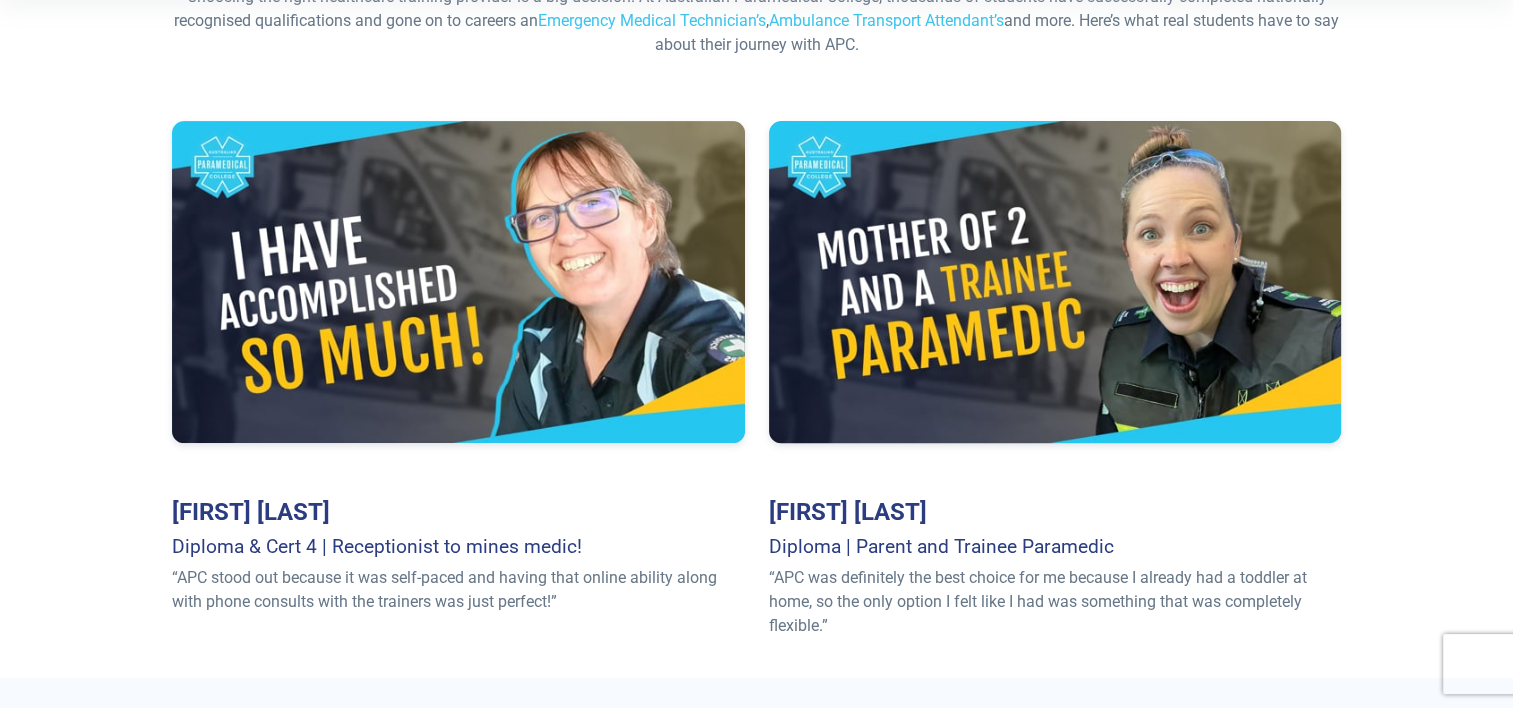 scroll, scrollTop: 0, scrollLeft: 0, axis: both 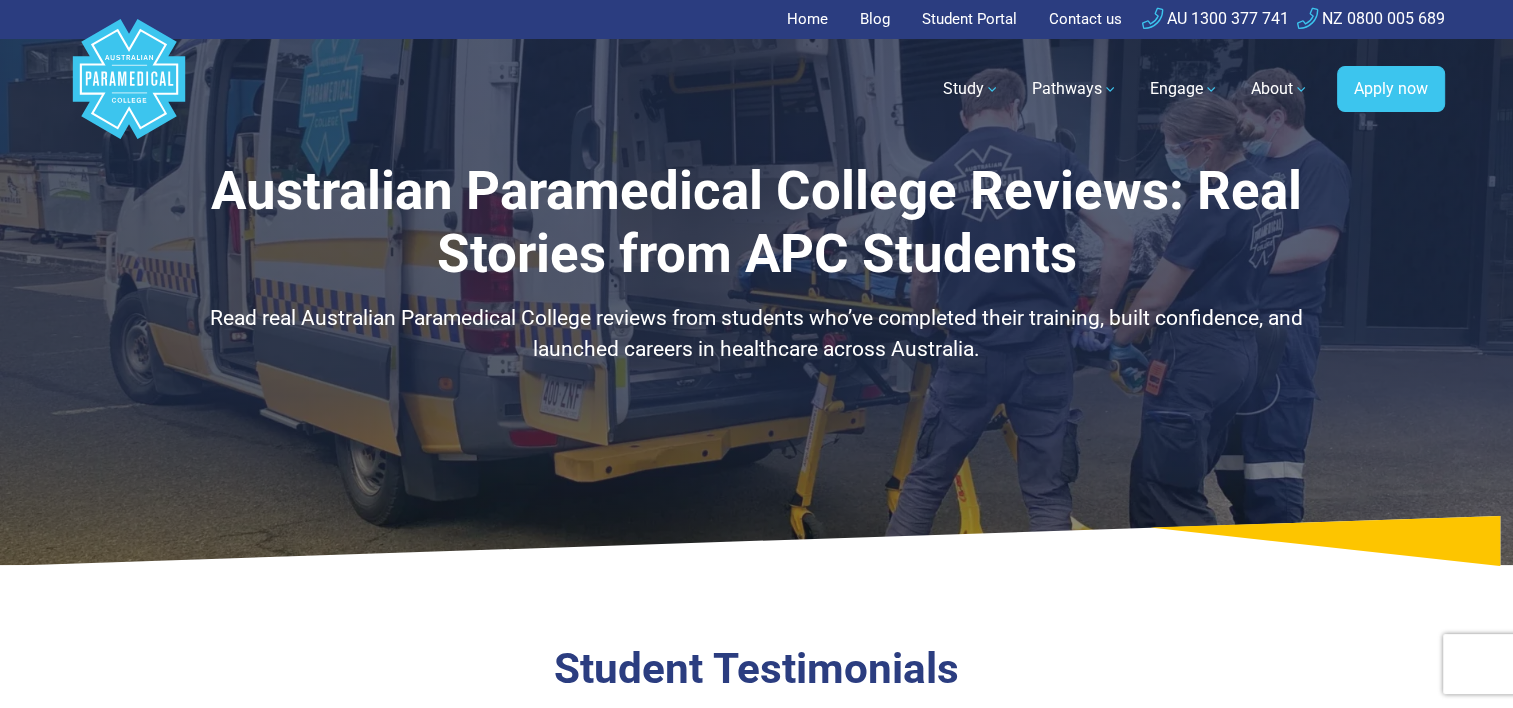 click on "Home" at bounding box center (813, 19) 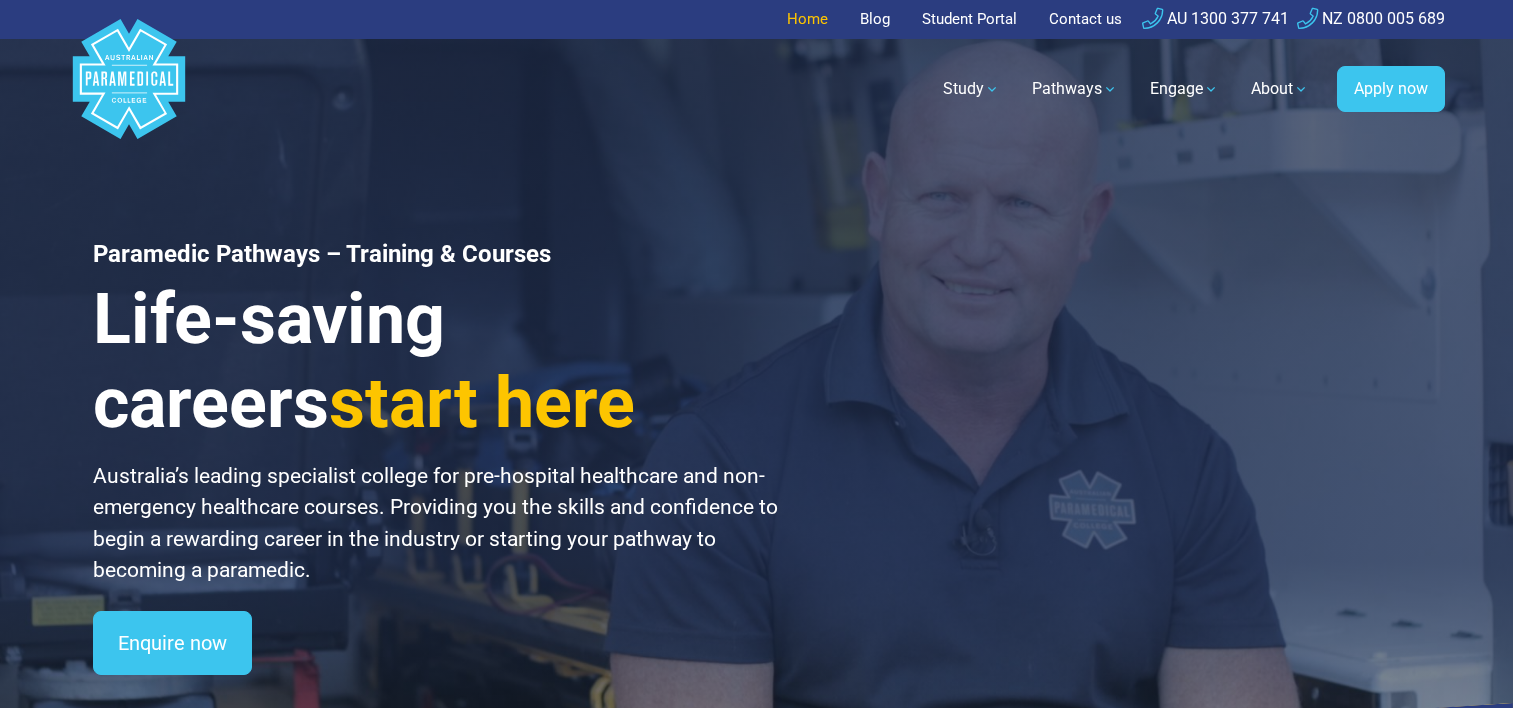 scroll, scrollTop: 0, scrollLeft: 0, axis: both 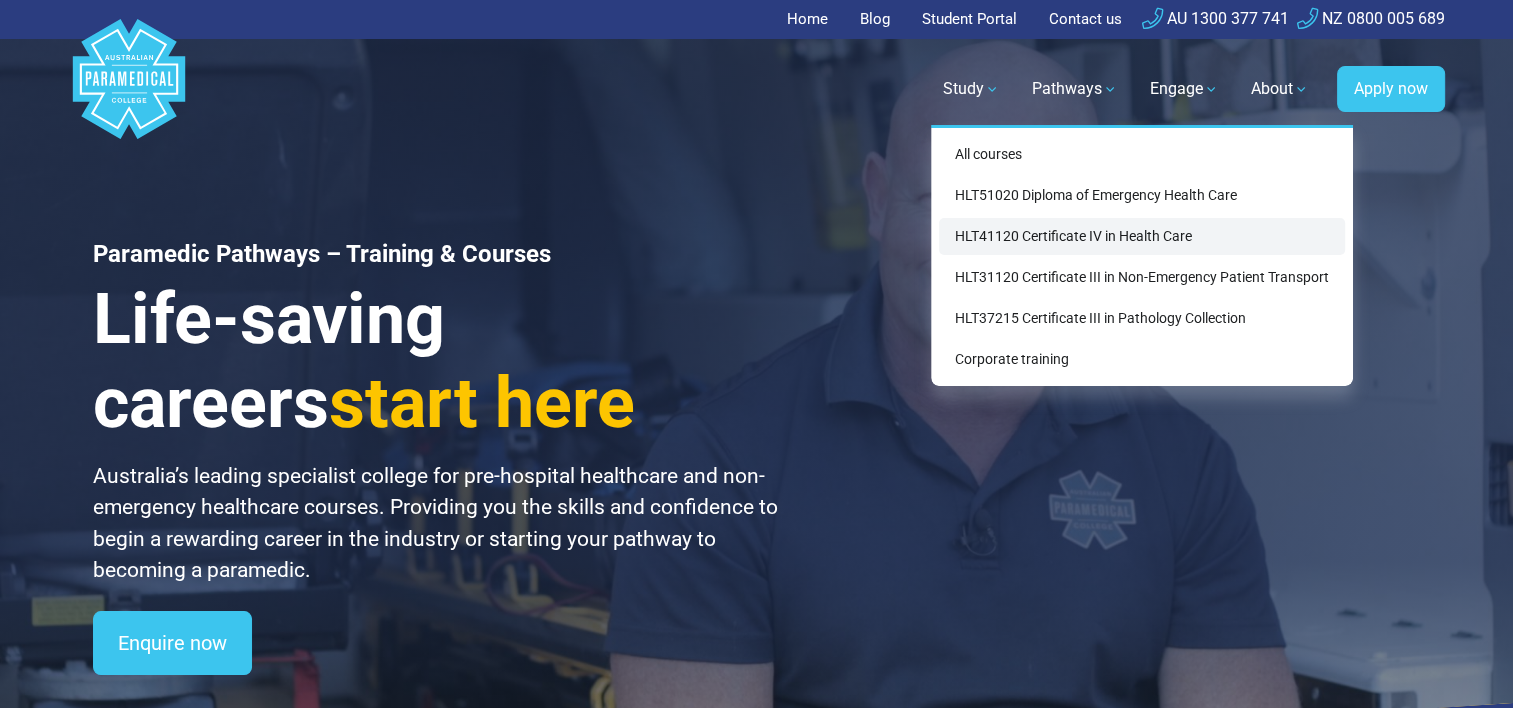 click on "HLT41120 Certificate IV in Health Care" at bounding box center [1142, 236] 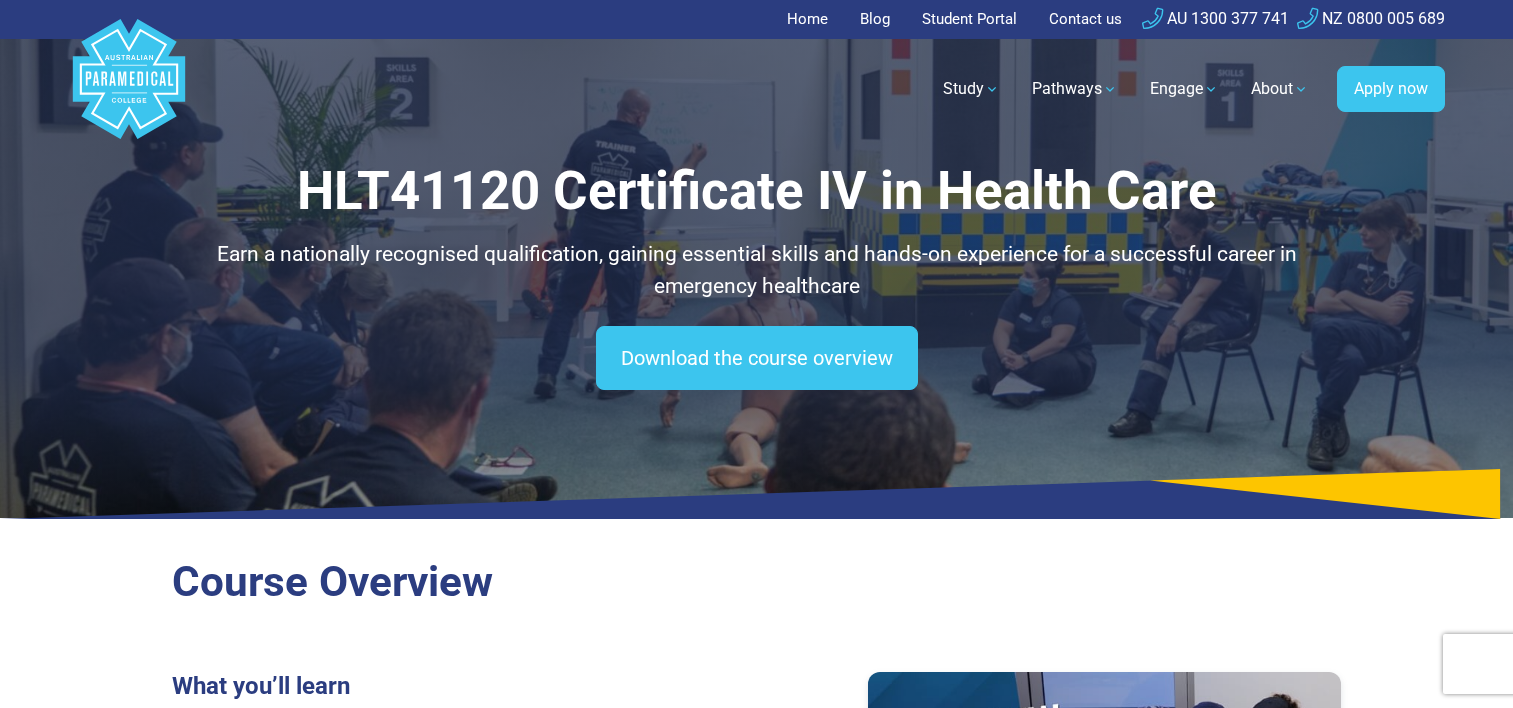 scroll, scrollTop: 0, scrollLeft: 0, axis: both 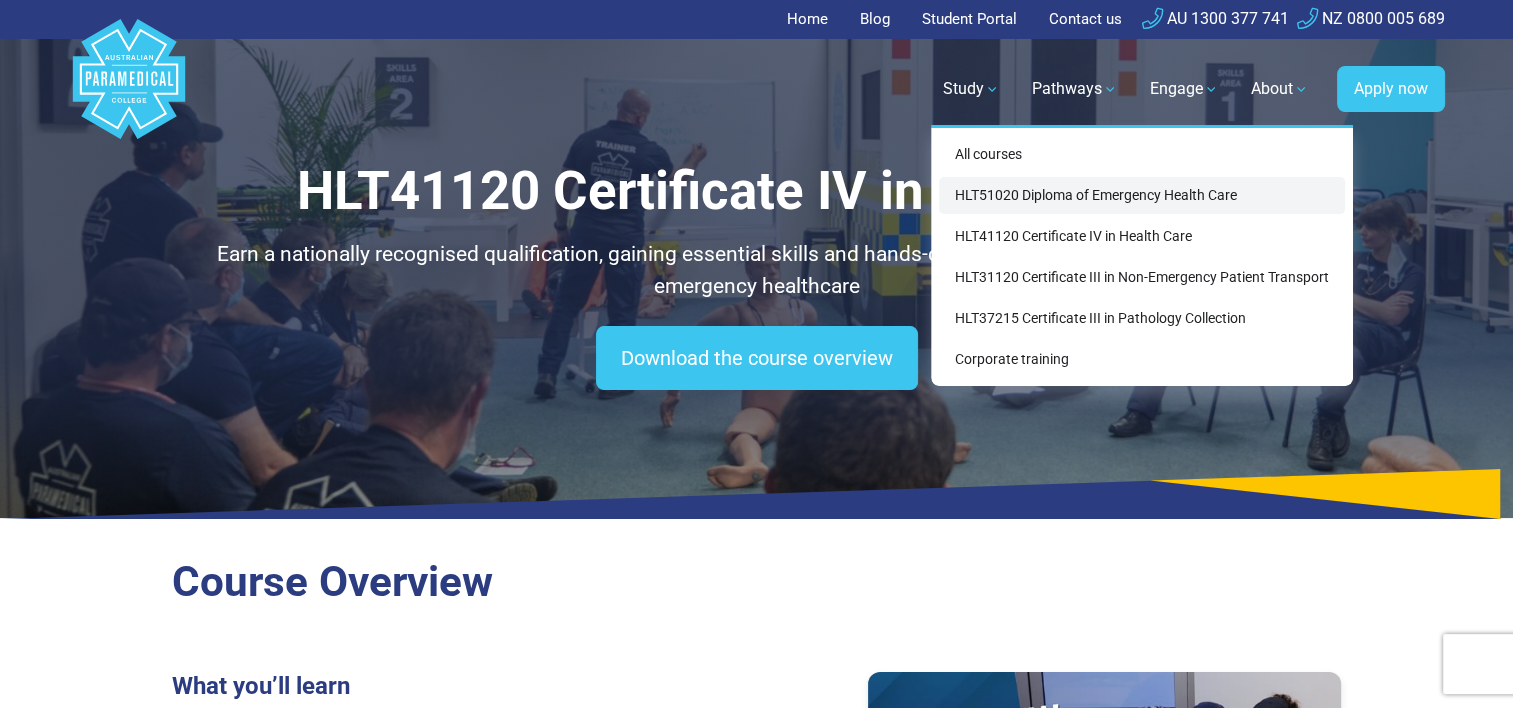 click on "HLT51020 Diploma of Emergency Health Care" at bounding box center (1142, 195) 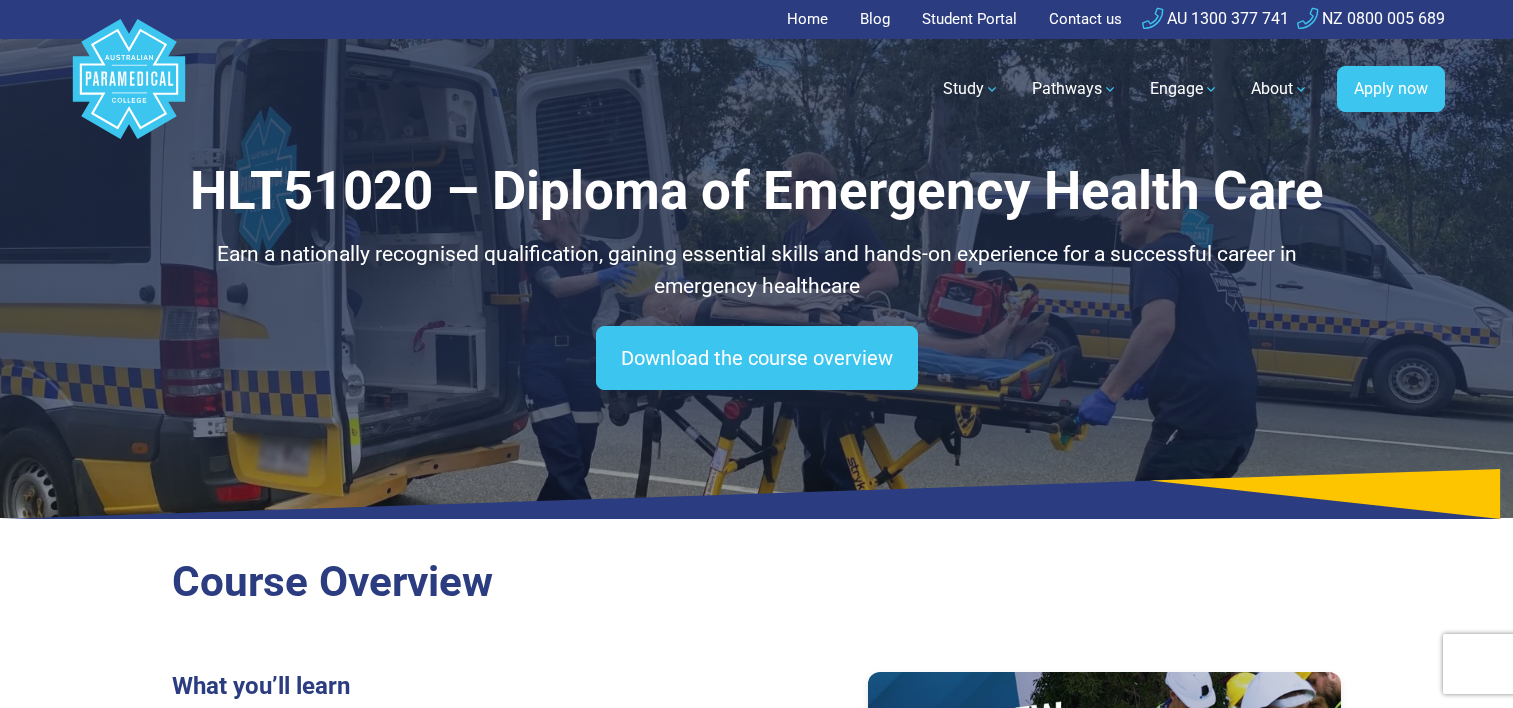 scroll, scrollTop: 0, scrollLeft: 0, axis: both 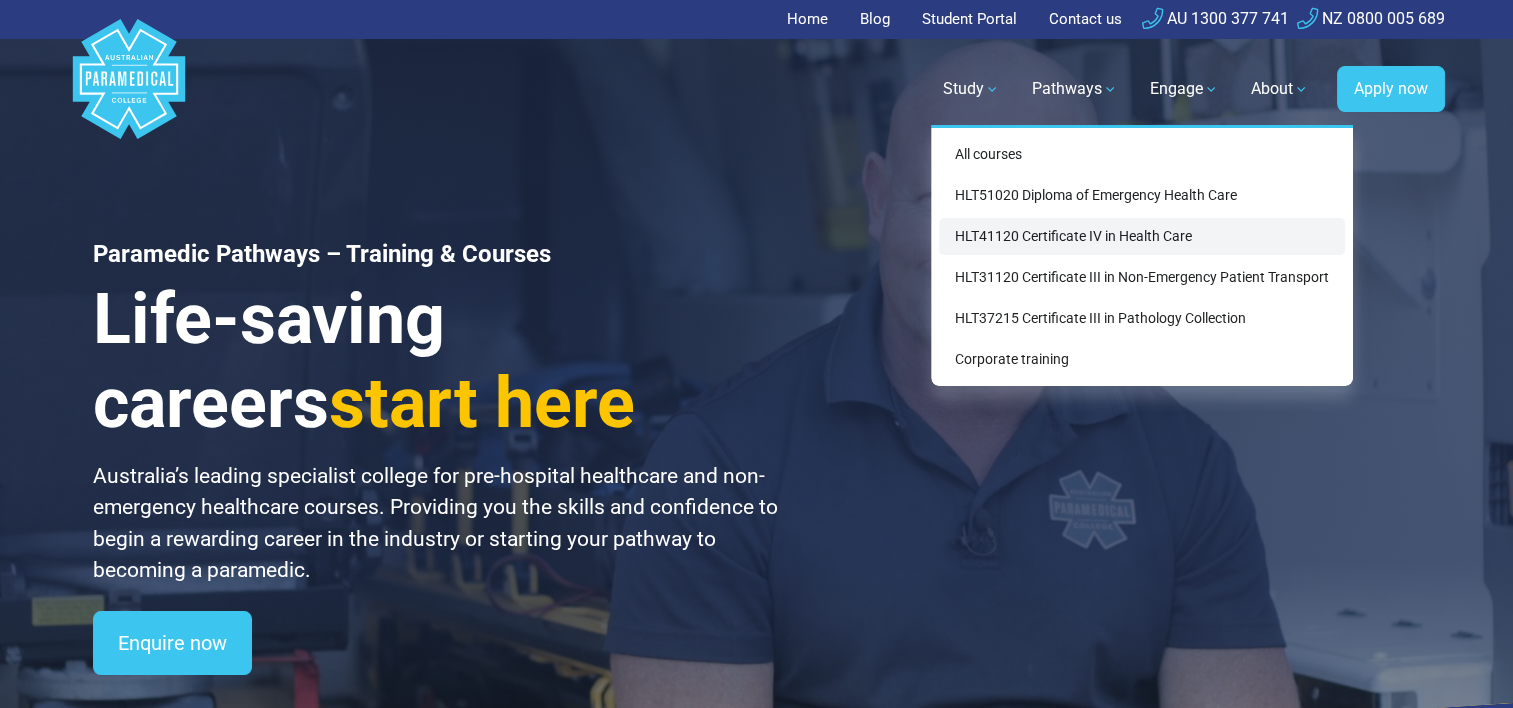 click on "HLT41120 Certificate IV in Health Care" at bounding box center (1142, 236) 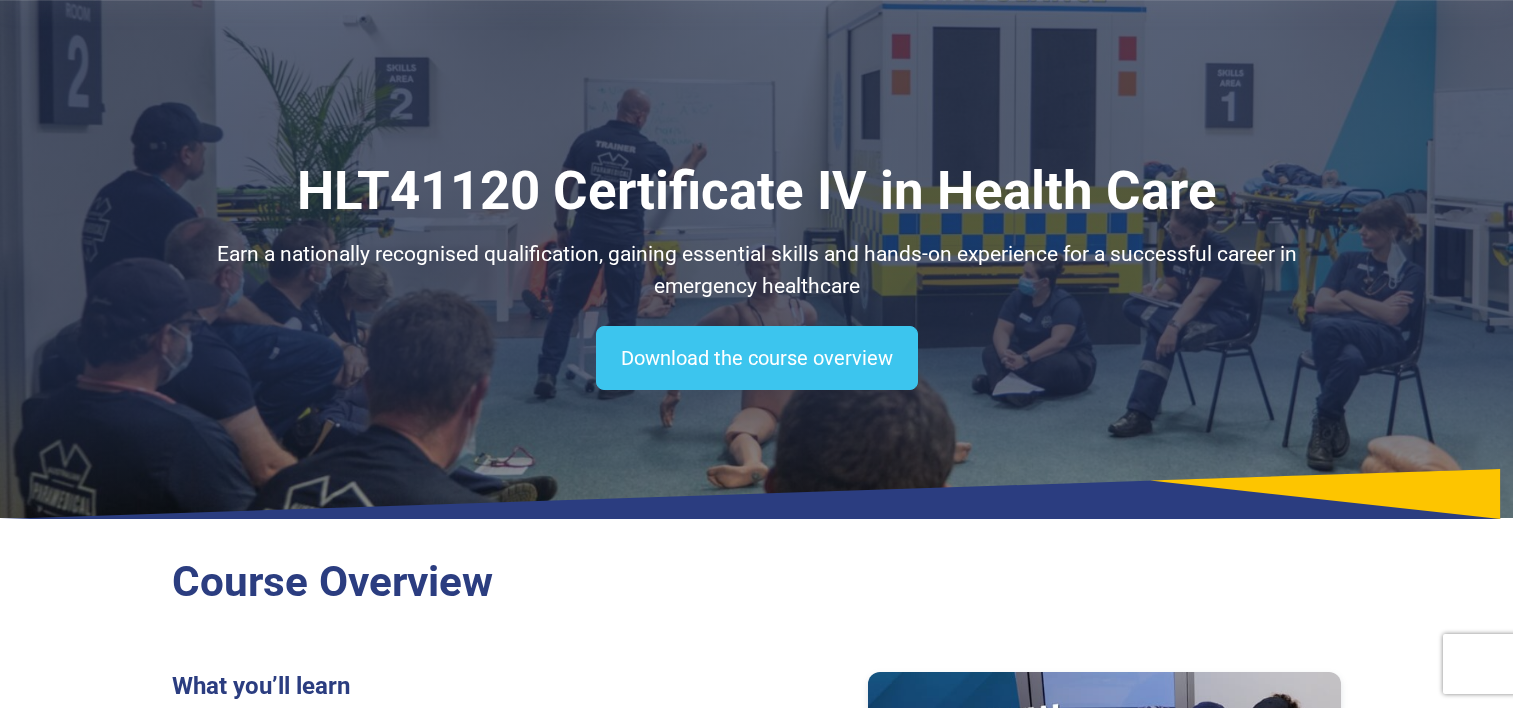 scroll, scrollTop: 524, scrollLeft: 0, axis: vertical 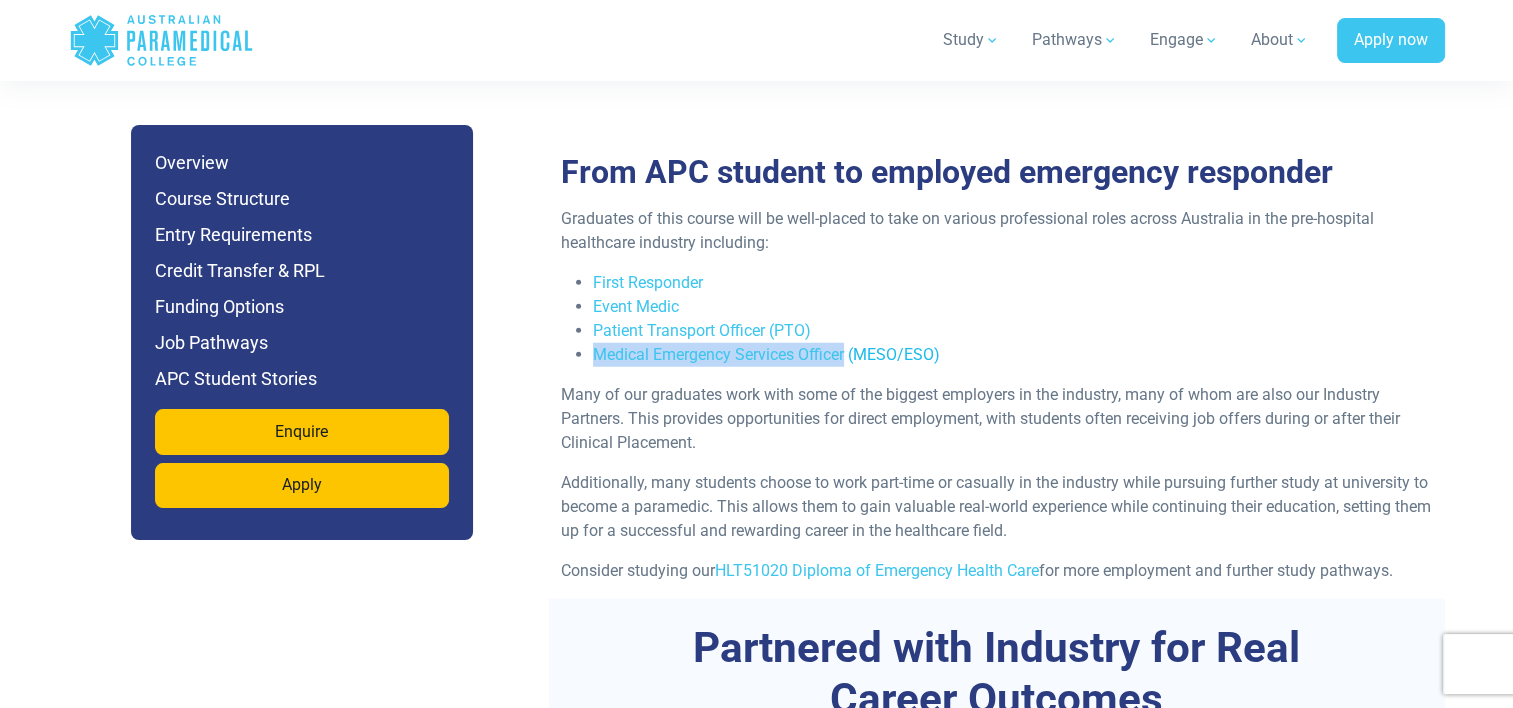 drag, startPoint x: 596, startPoint y: 360, endPoint x: 846, endPoint y: 348, distance: 250.28784 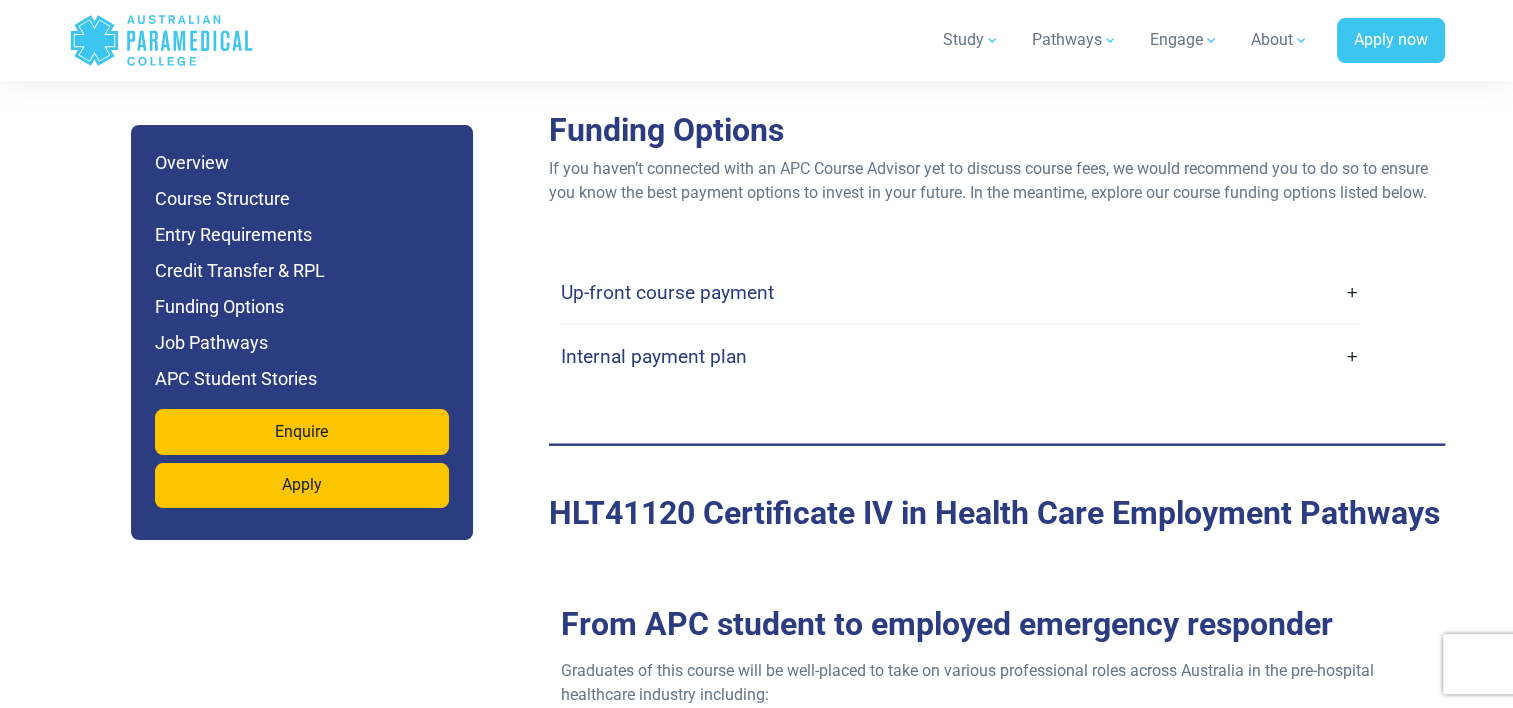 scroll, scrollTop: 4751, scrollLeft: 0, axis: vertical 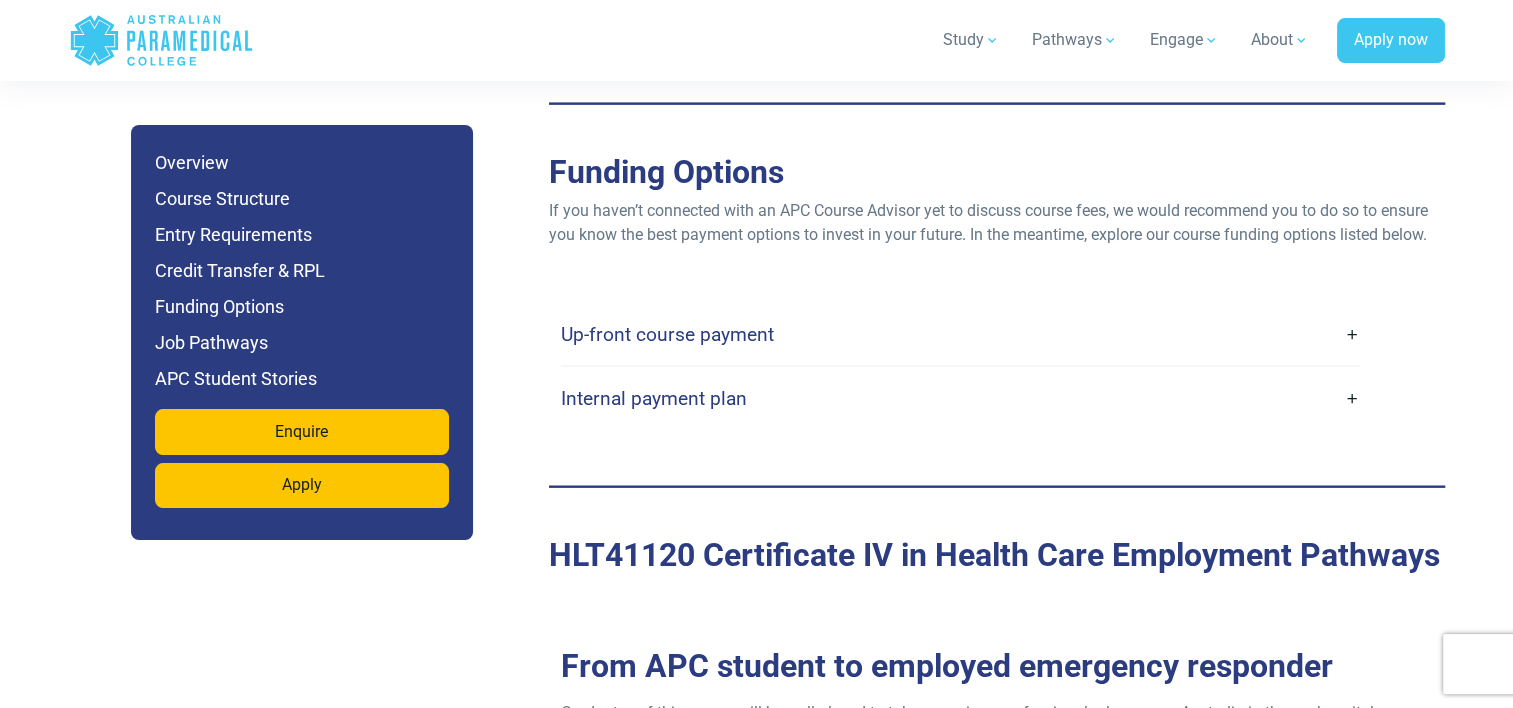 click on "Up-front course payment" at bounding box center [960, 334] 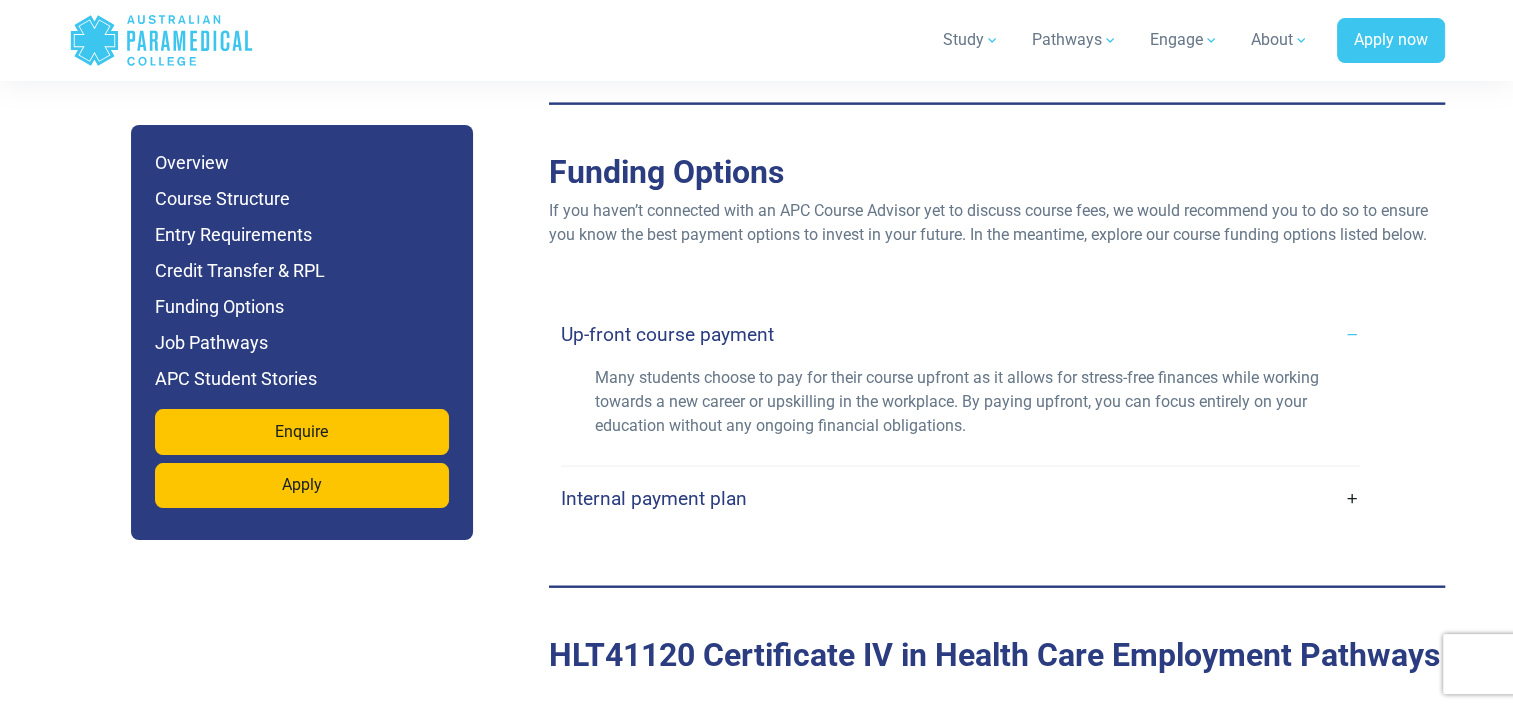 click on "Internal payment plan" at bounding box center (960, 498) 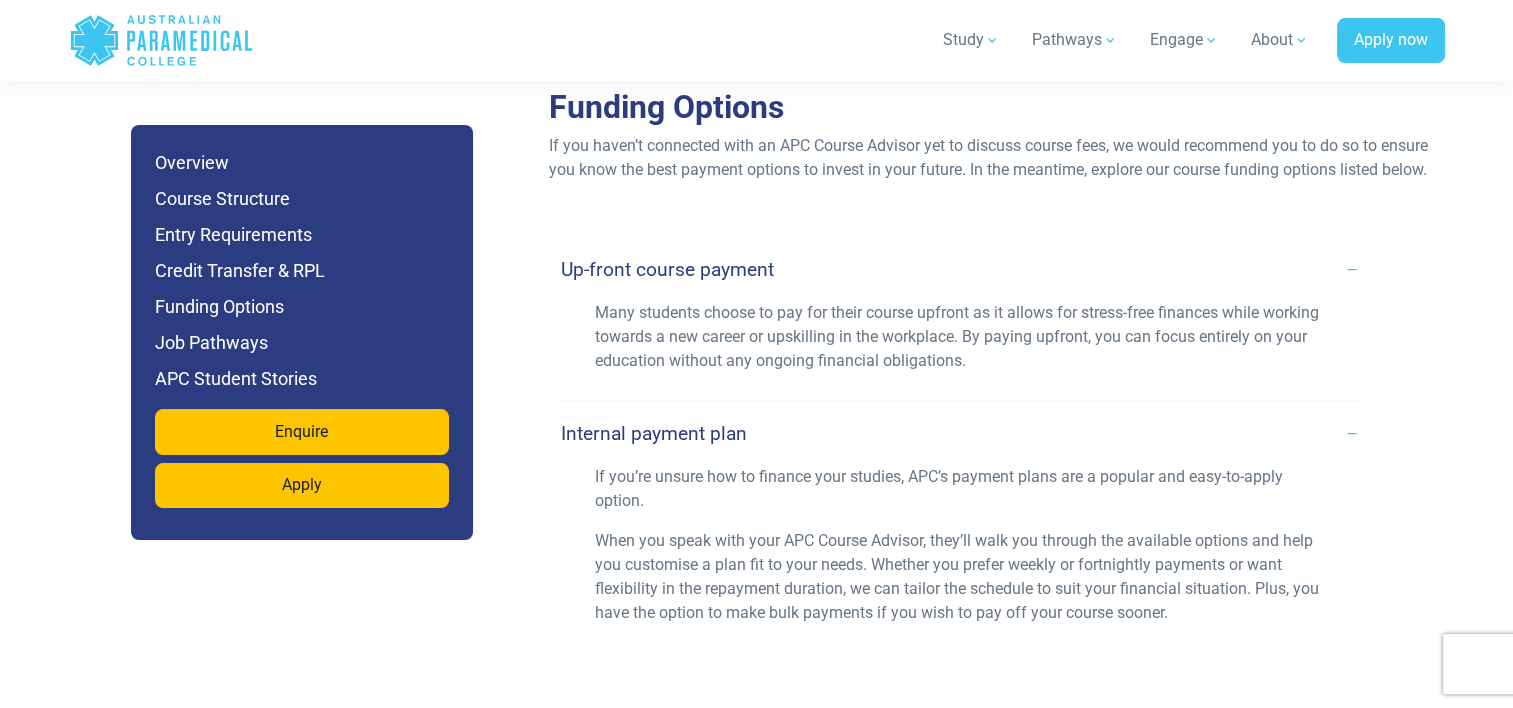 scroll, scrollTop: 4851, scrollLeft: 0, axis: vertical 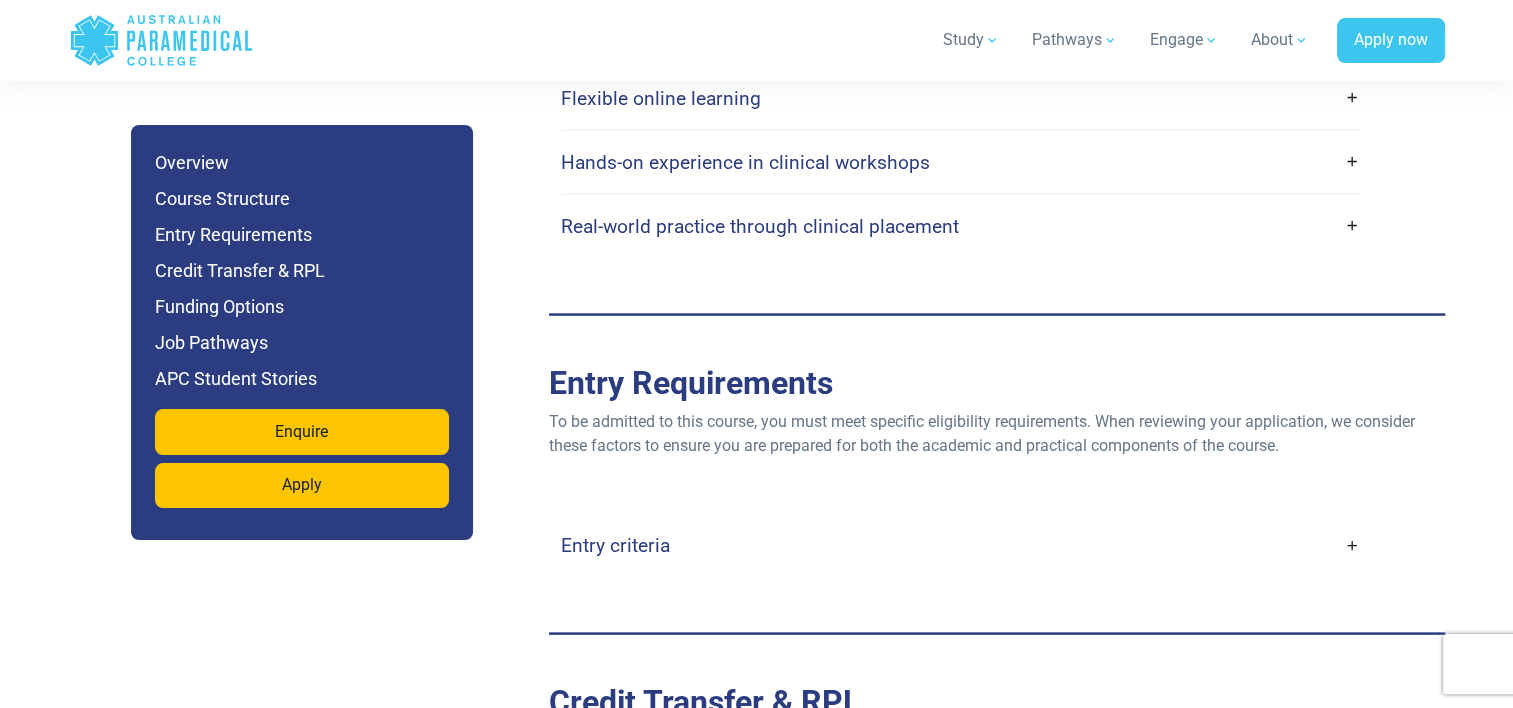 click on "Entry criteria" at bounding box center (960, 545) 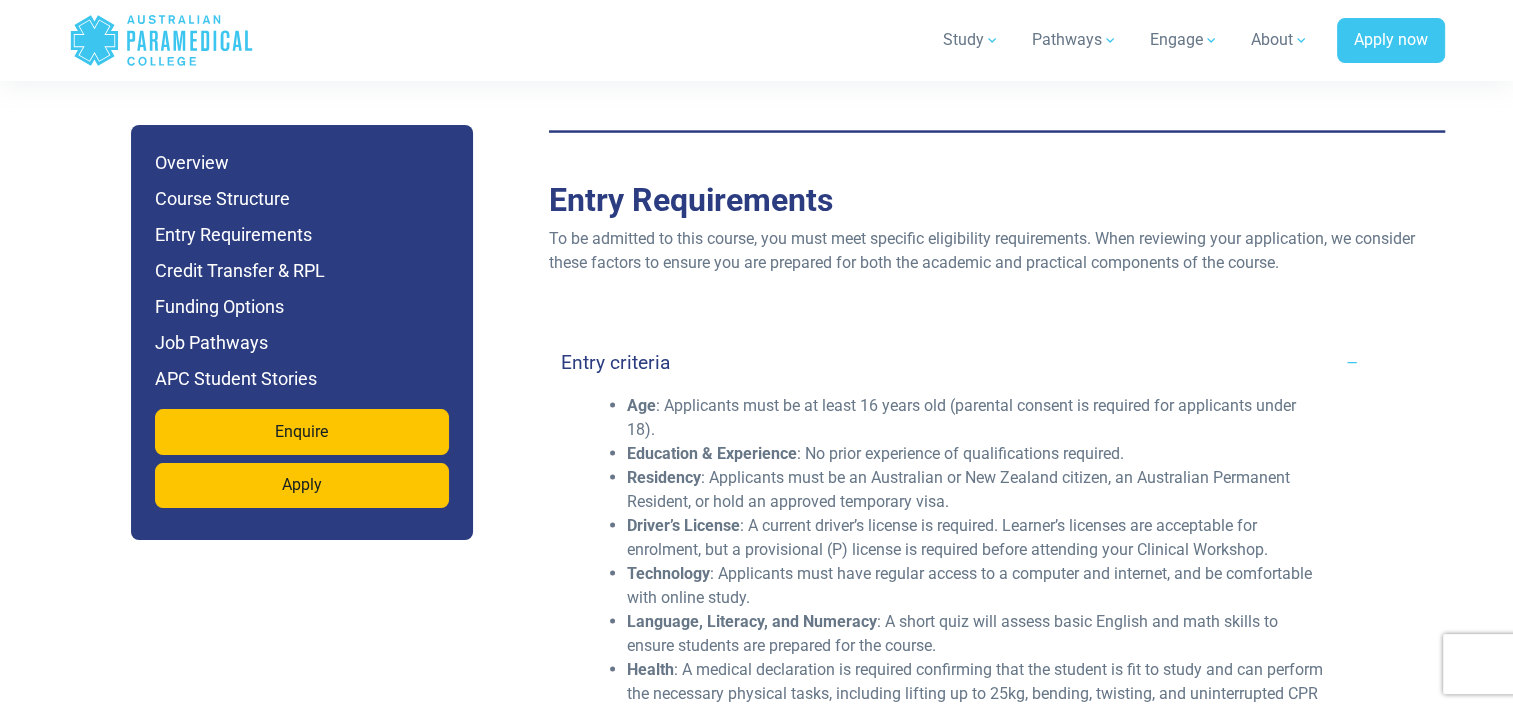 scroll, scrollTop: 4037, scrollLeft: 0, axis: vertical 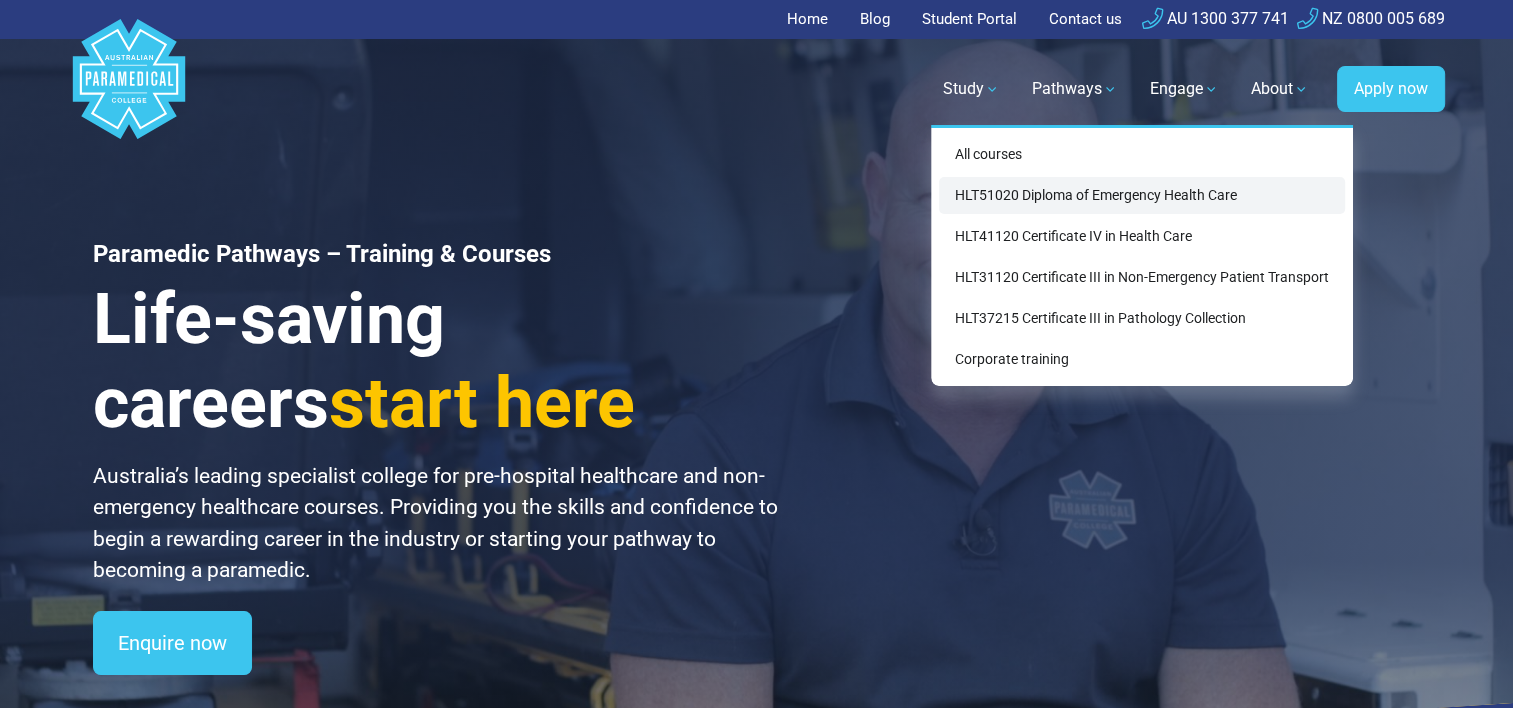 click on "HLT51020 Diploma of Emergency Health Care" at bounding box center (1142, 195) 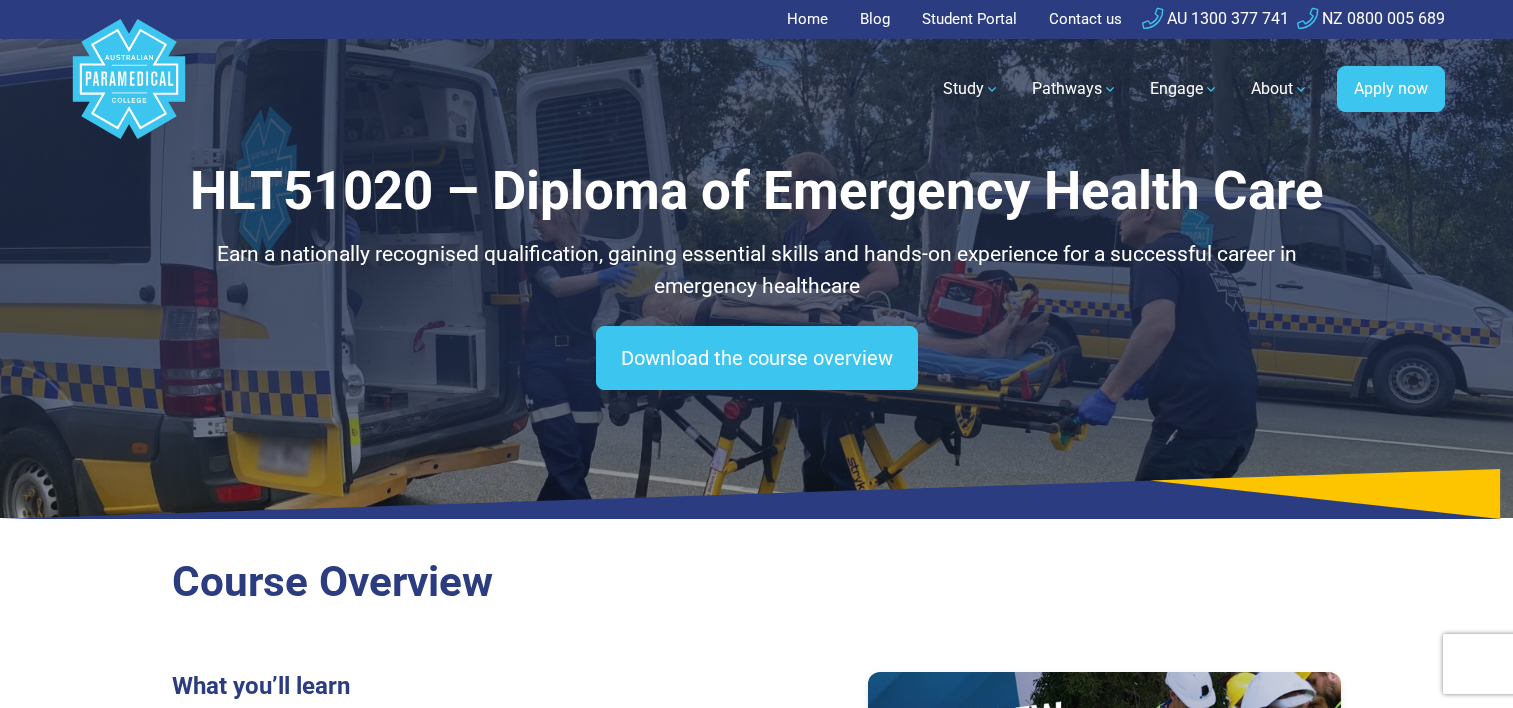 scroll, scrollTop: 0, scrollLeft: 0, axis: both 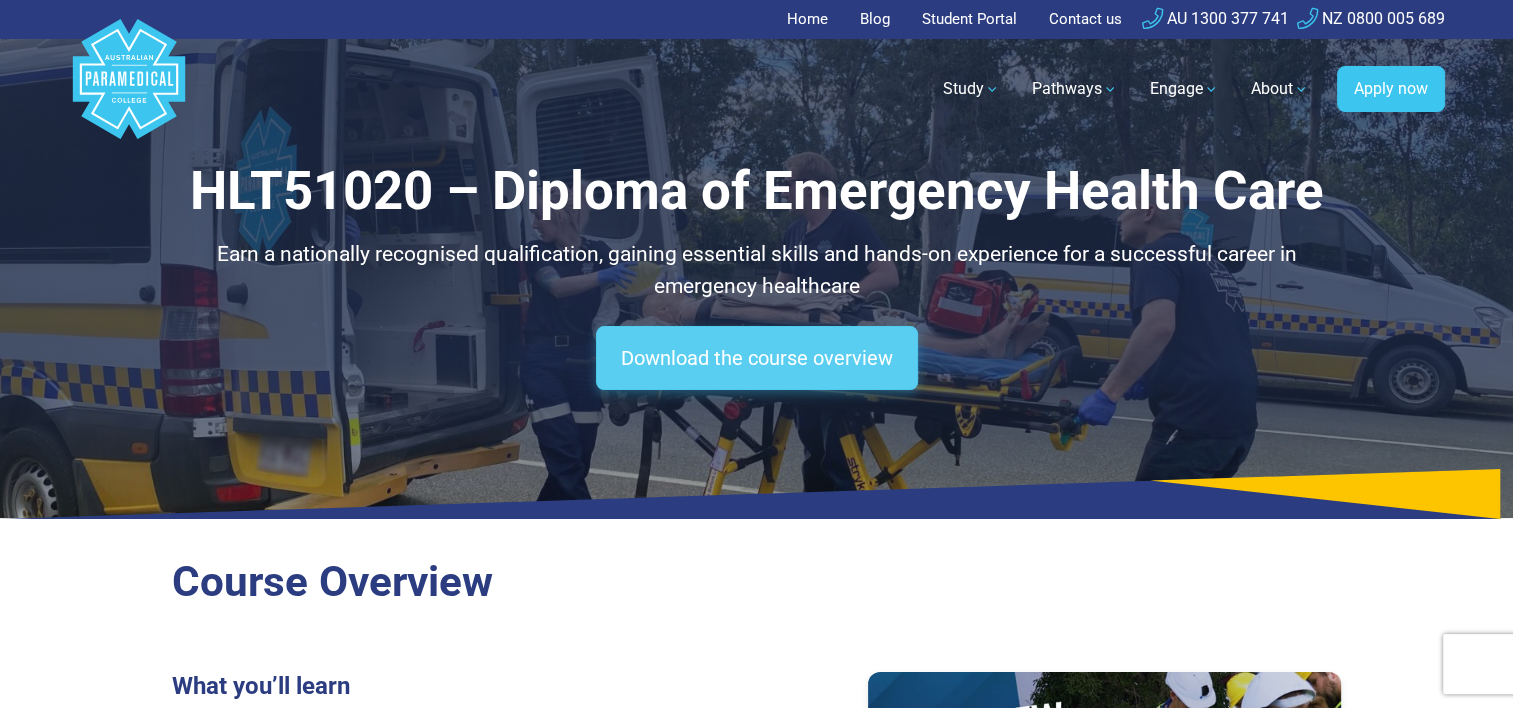 click on "Download the course overview" at bounding box center [757, 358] 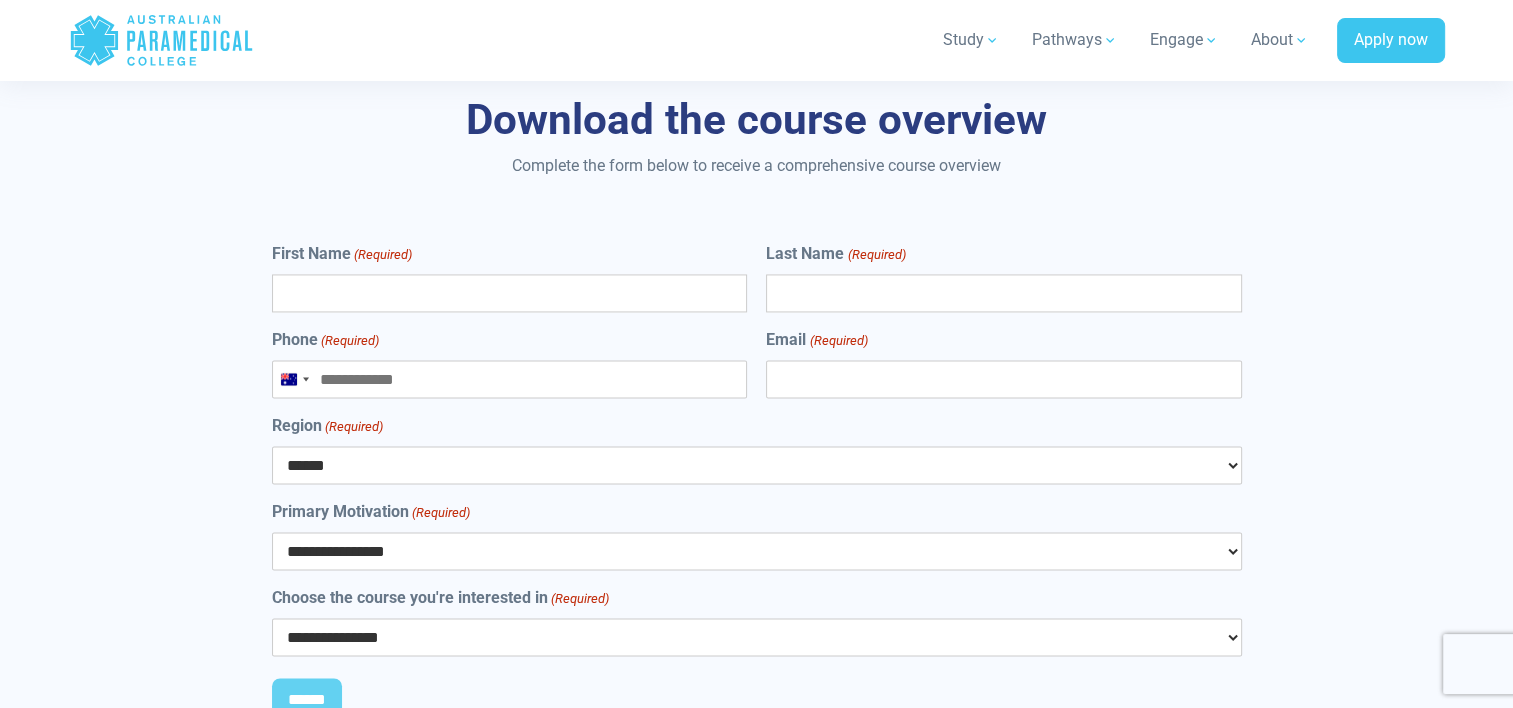 scroll, scrollTop: 10634, scrollLeft: 0, axis: vertical 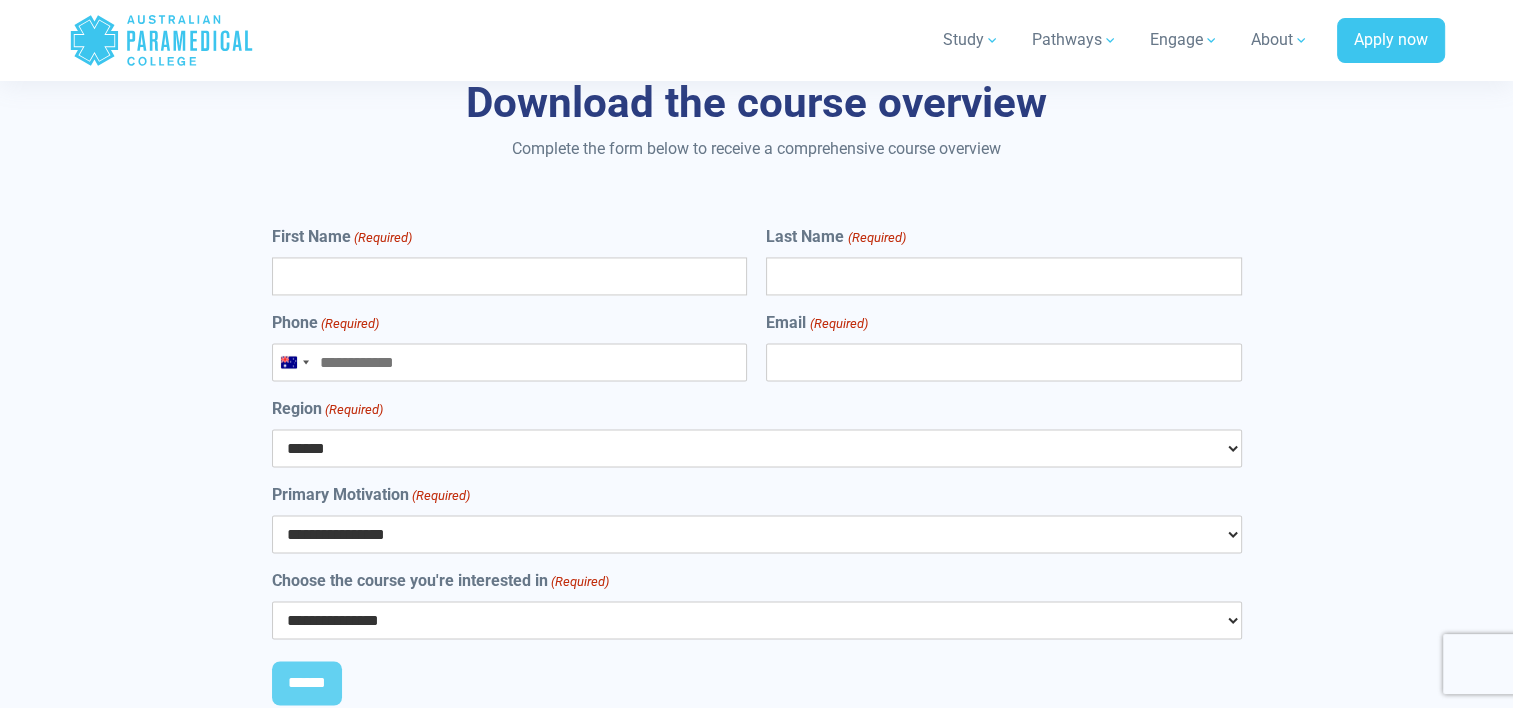 click on "First Name (Required)" at bounding box center (509, 276) 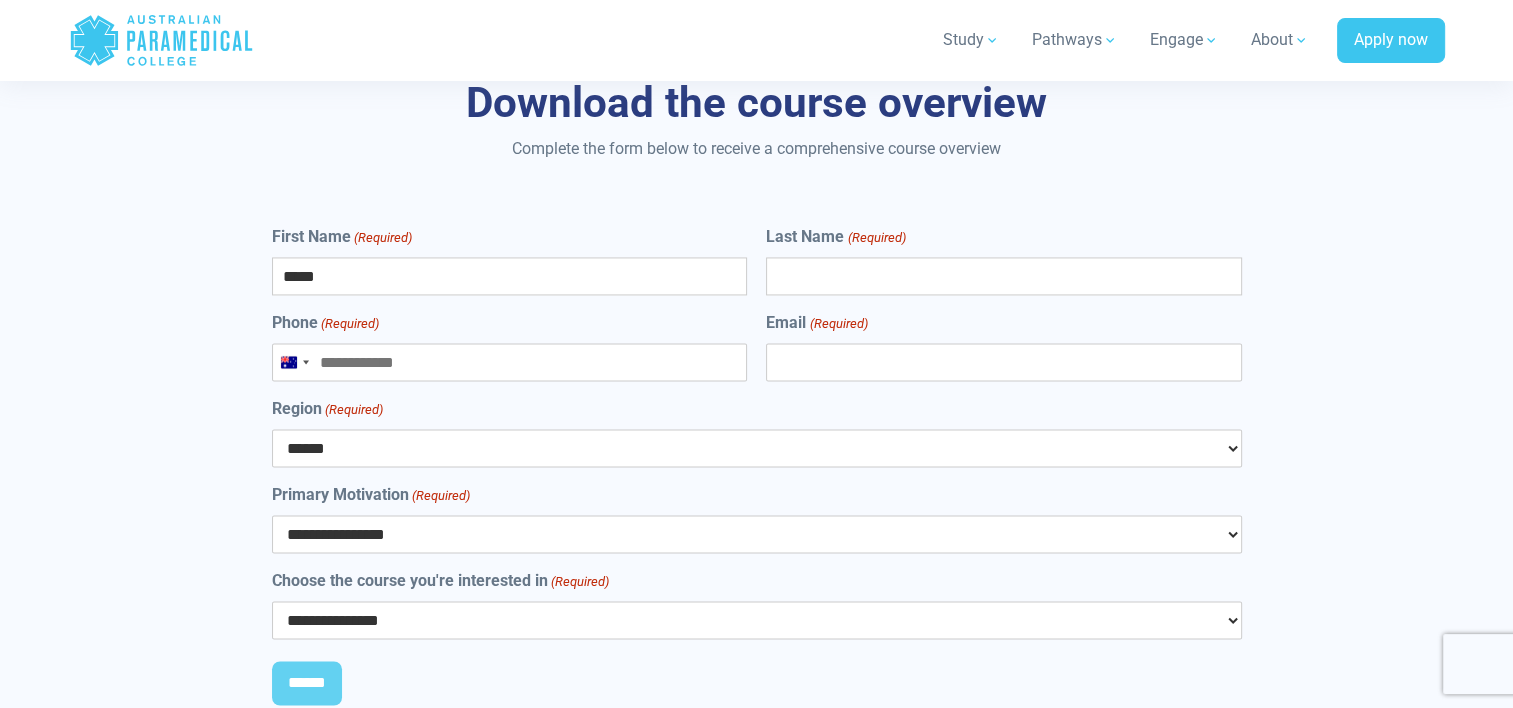 type on "*****" 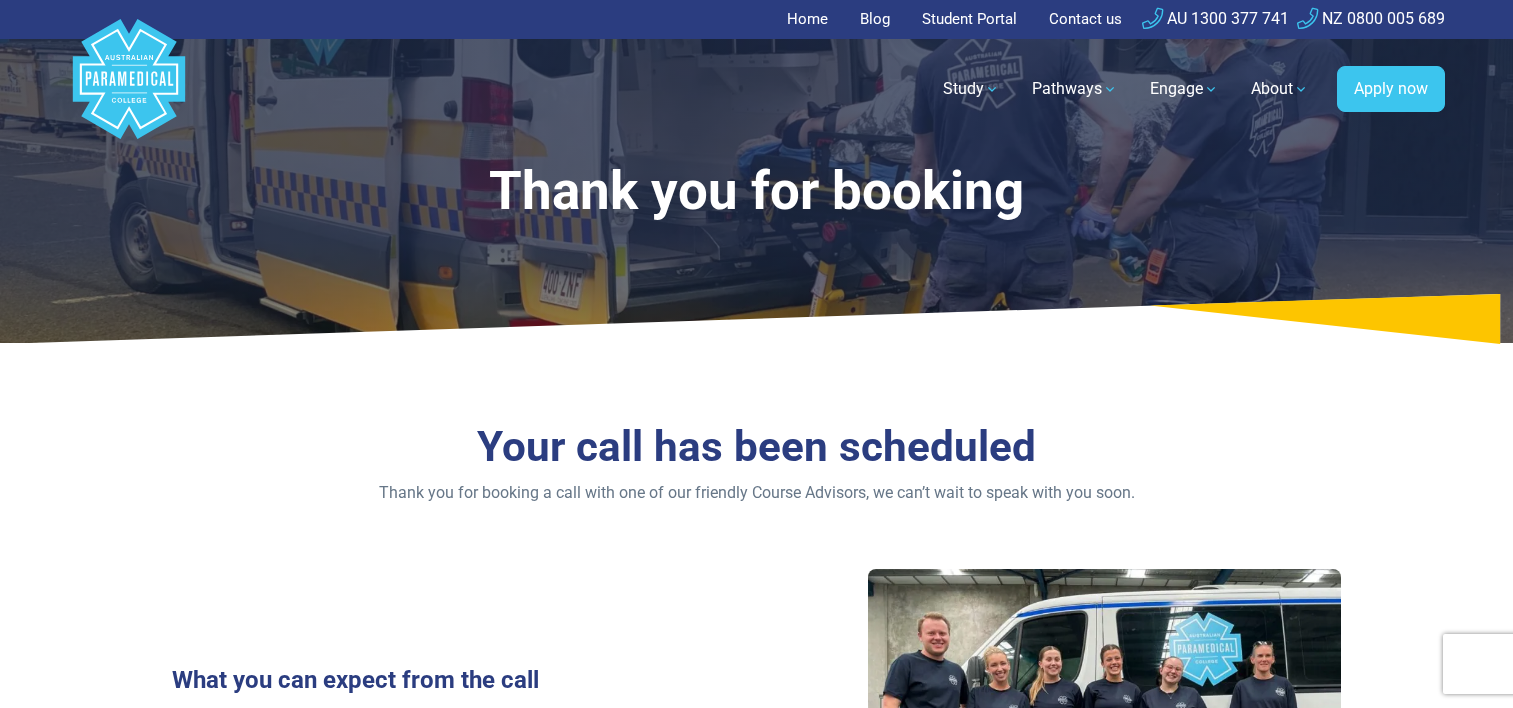scroll, scrollTop: 0, scrollLeft: 0, axis: both 